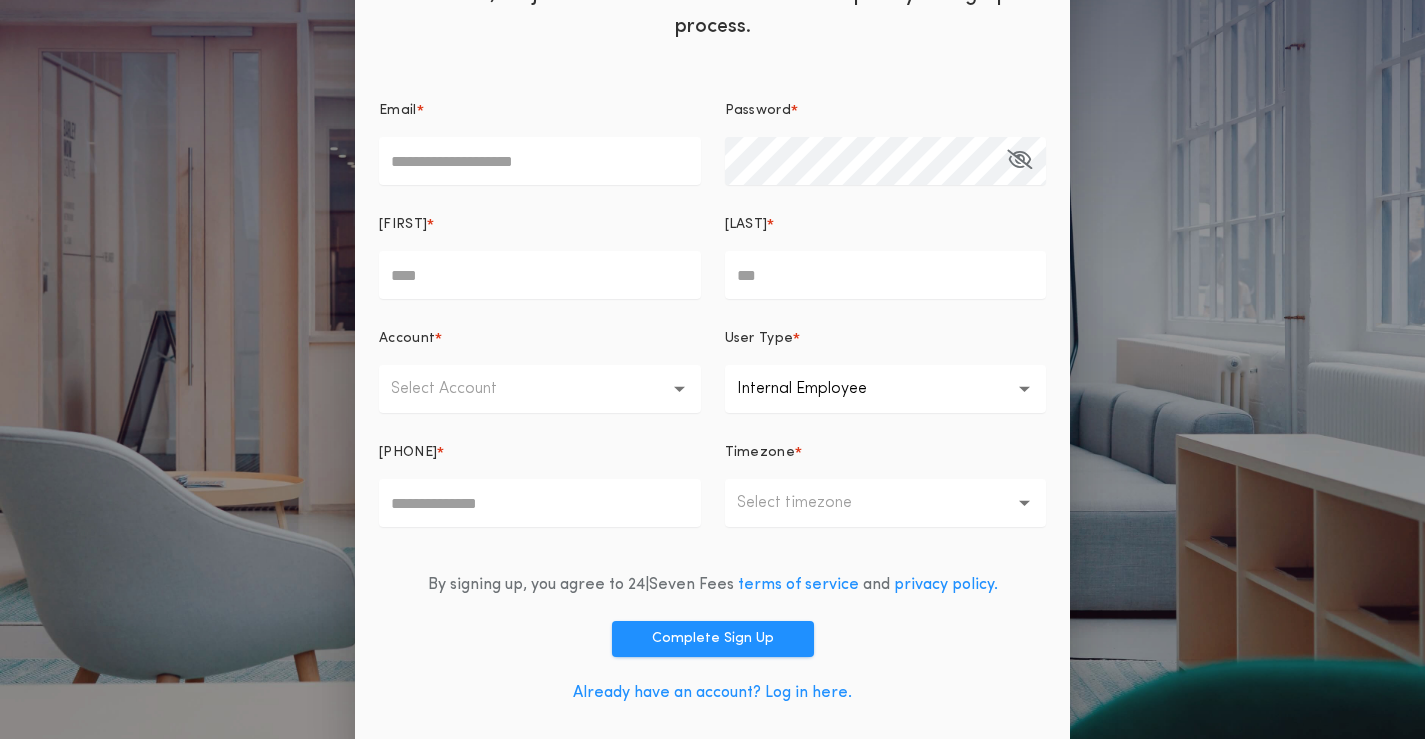 scroll, scrollTop: 177, scrollLeft: 0, axis: vertical 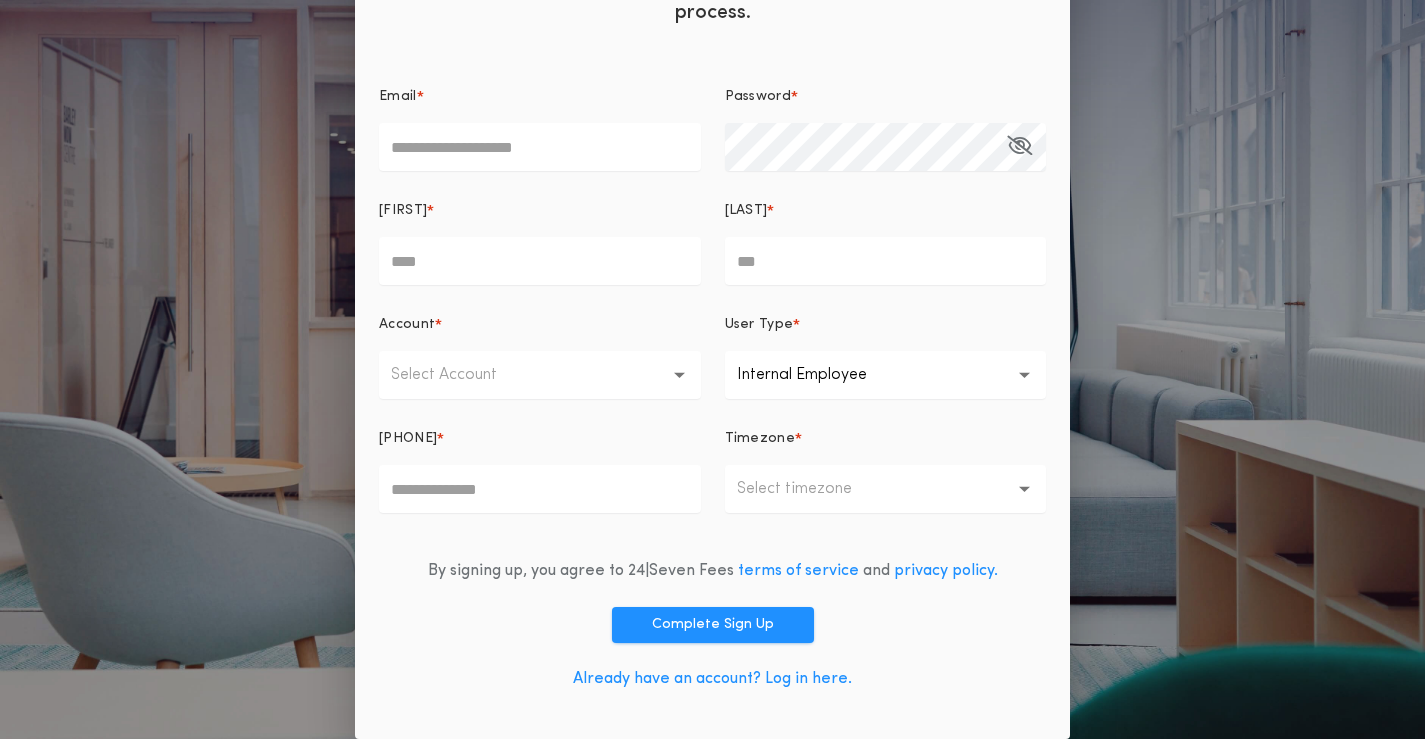 type on "**********" 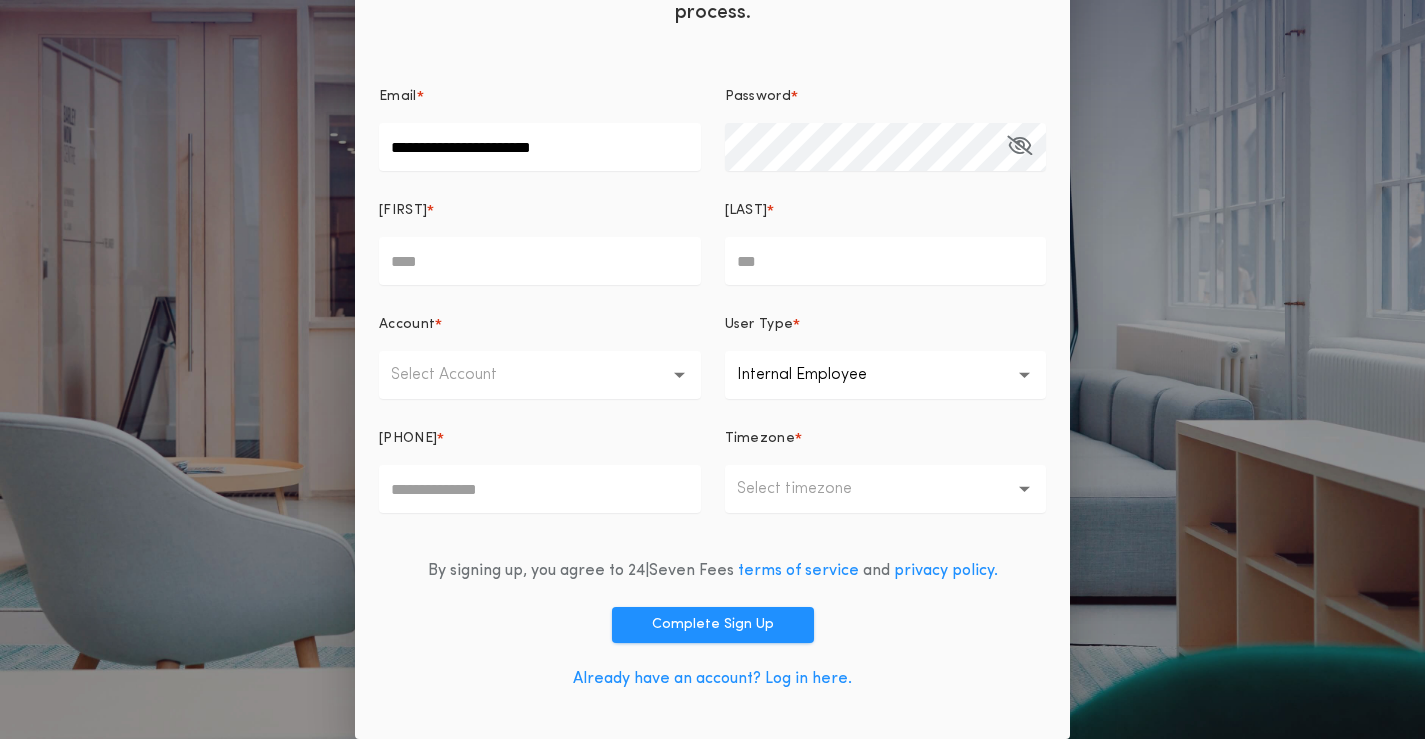 click on "Already have an account? Log in here." at bounding box center (712, 679) 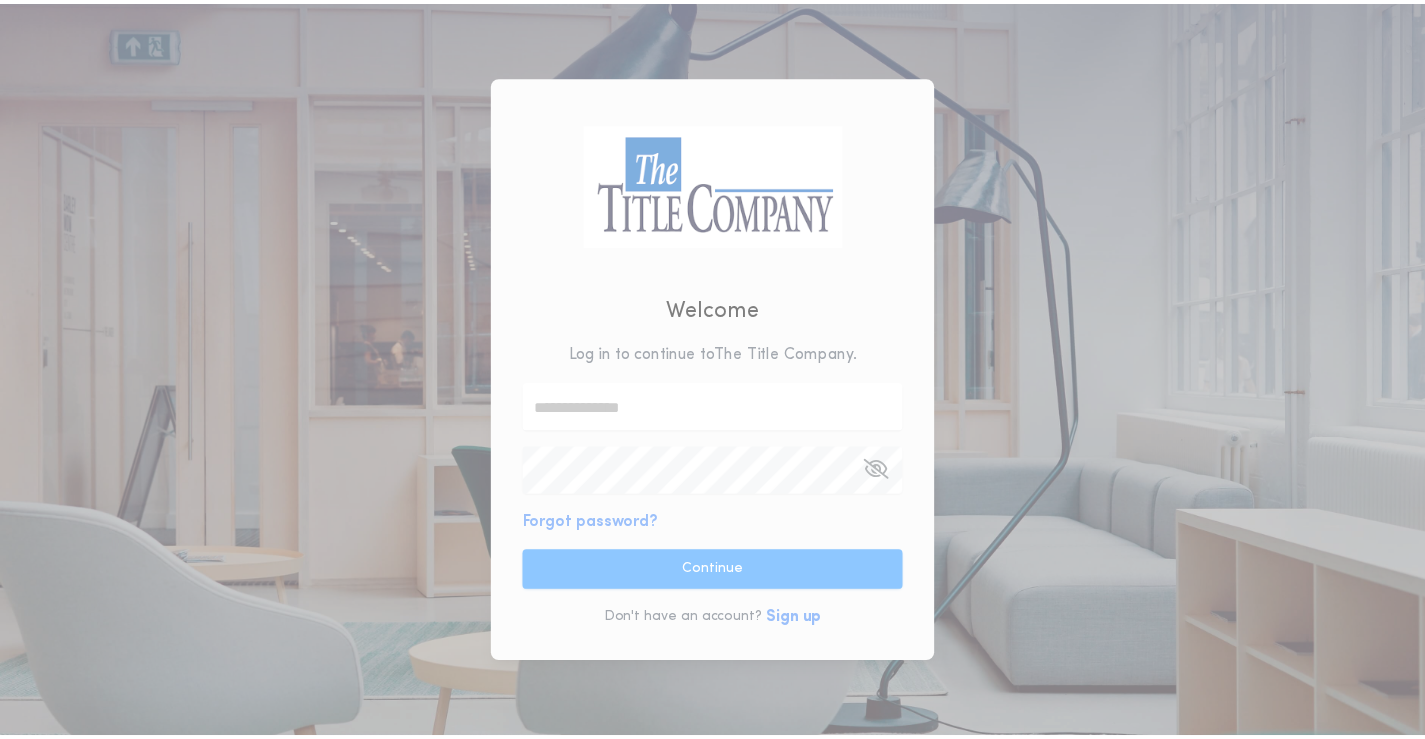 scroll, scrollTop: 0, scrollLeft: 0, axis: both 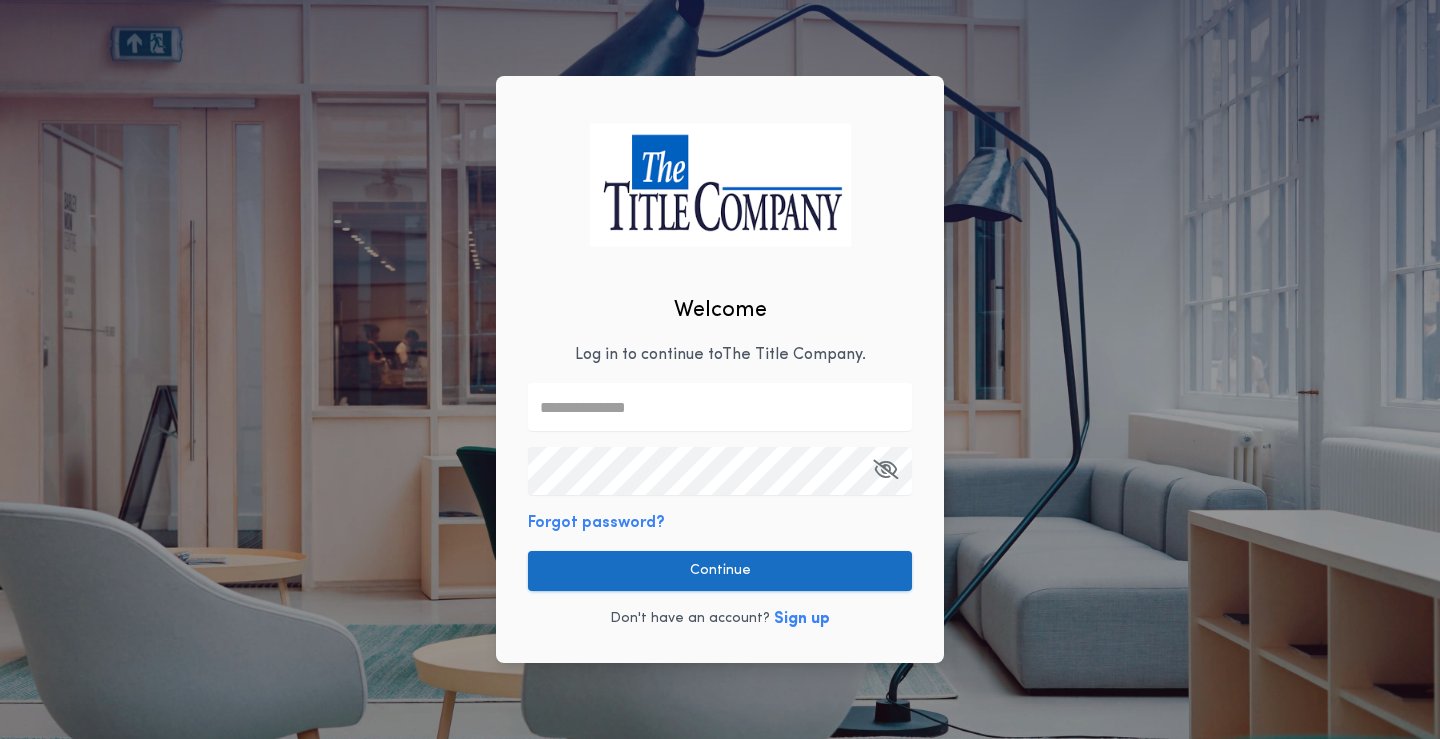 type on "**********" 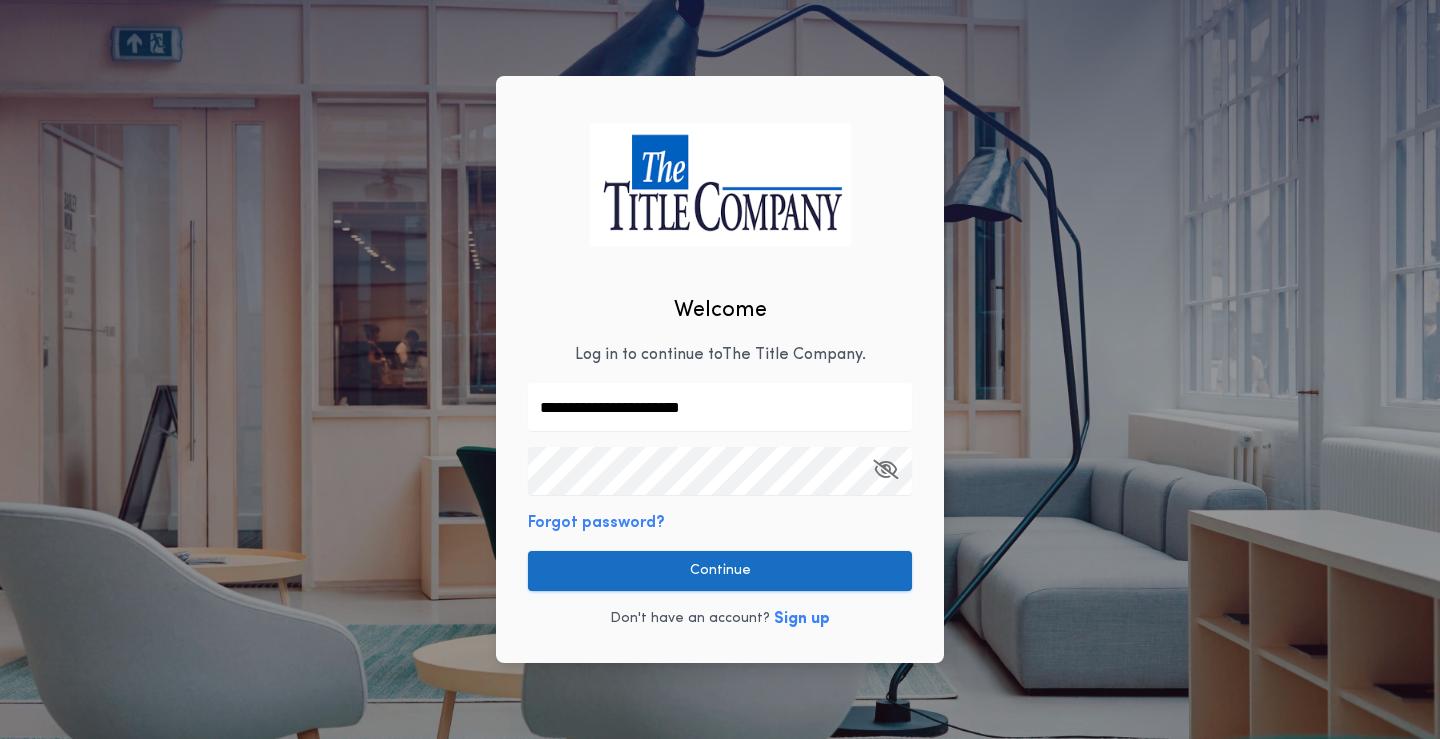 click on "Continue" at bounding box center [720, 571] 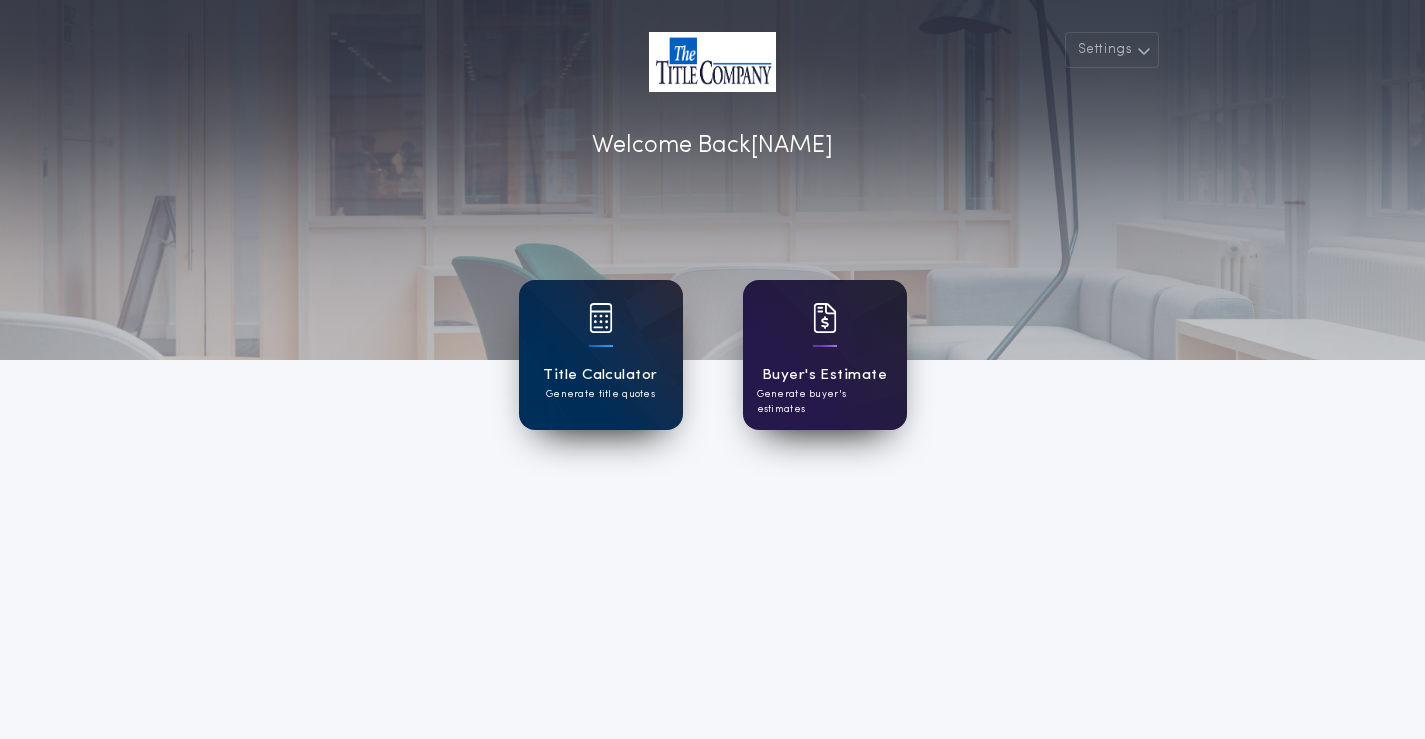 click on "Buyer's Estimate Generate buyer's estimates" at bounding box center [825, 355] 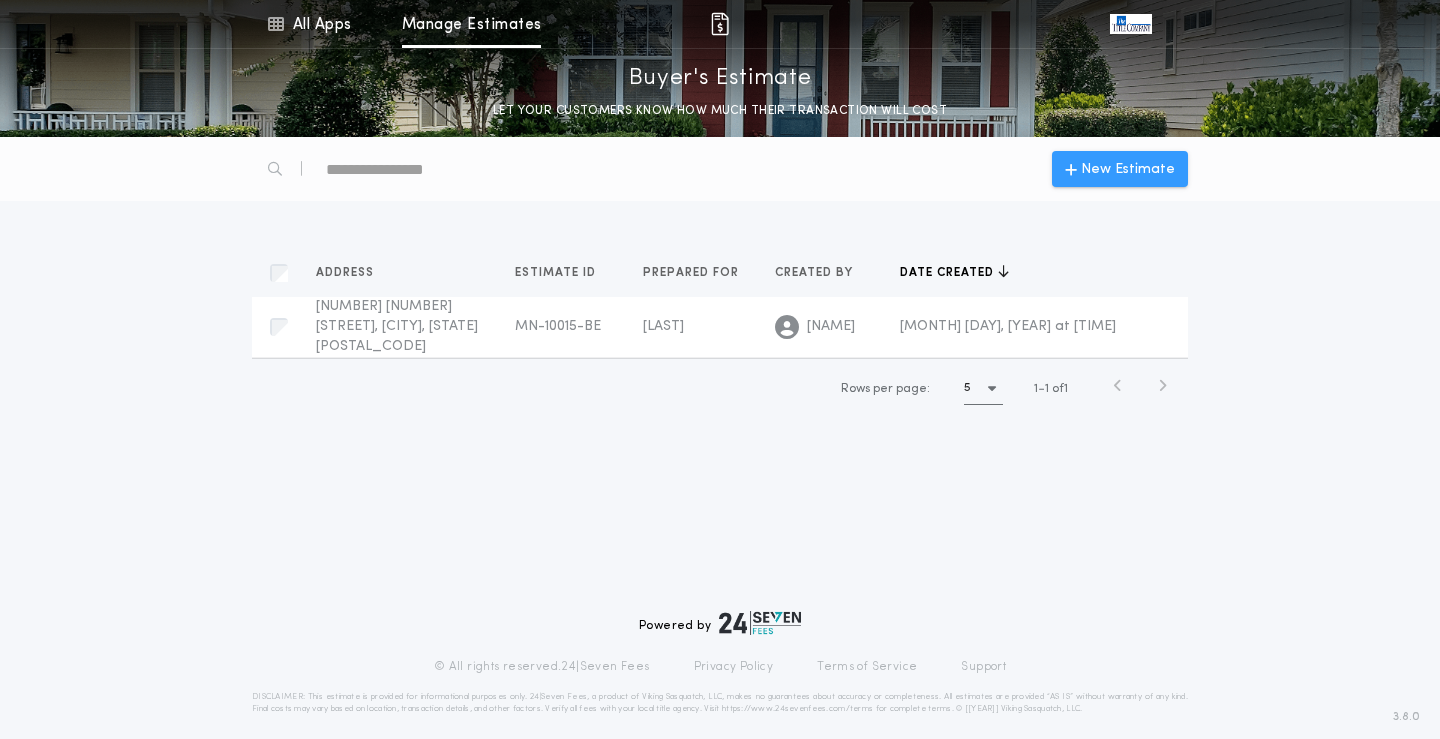 click at bounding box center (1071, 169) 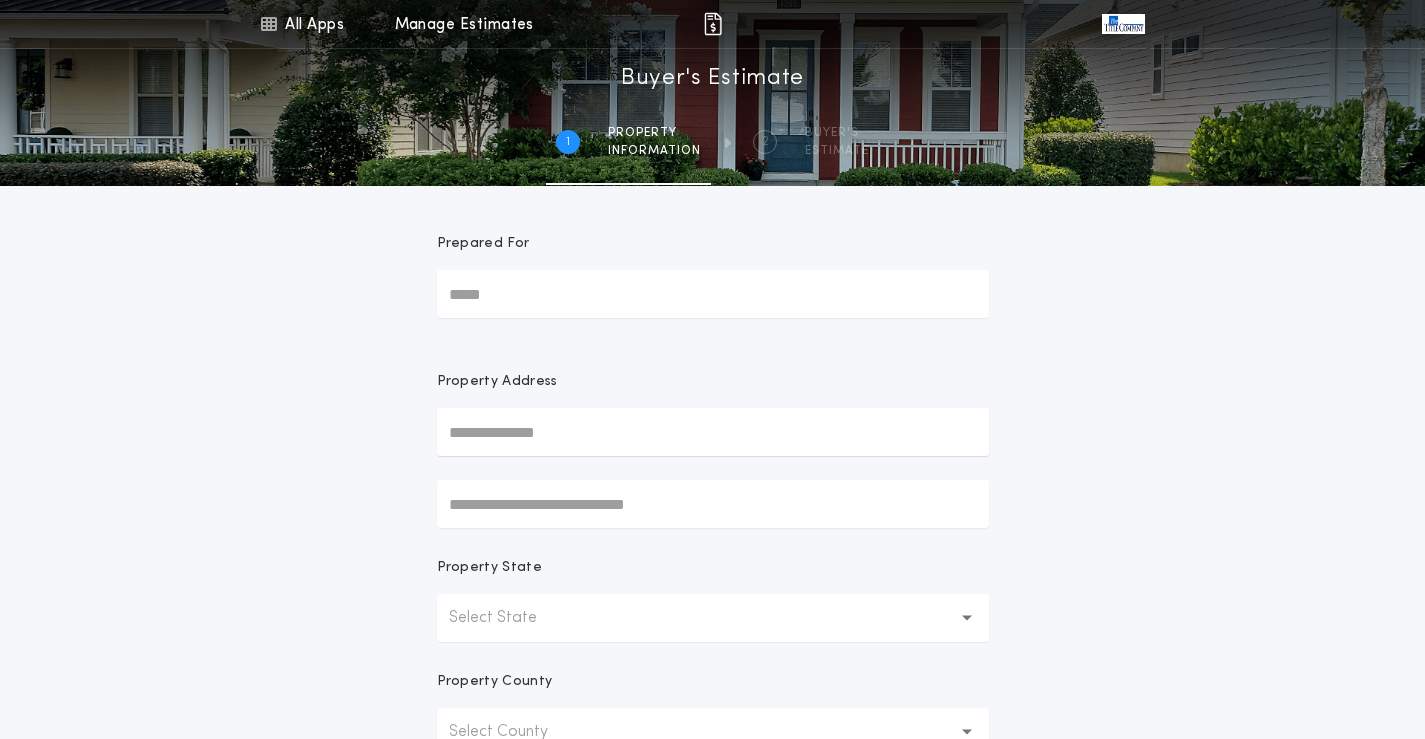 click on "Prepared For" at bounding box center (713, 294) 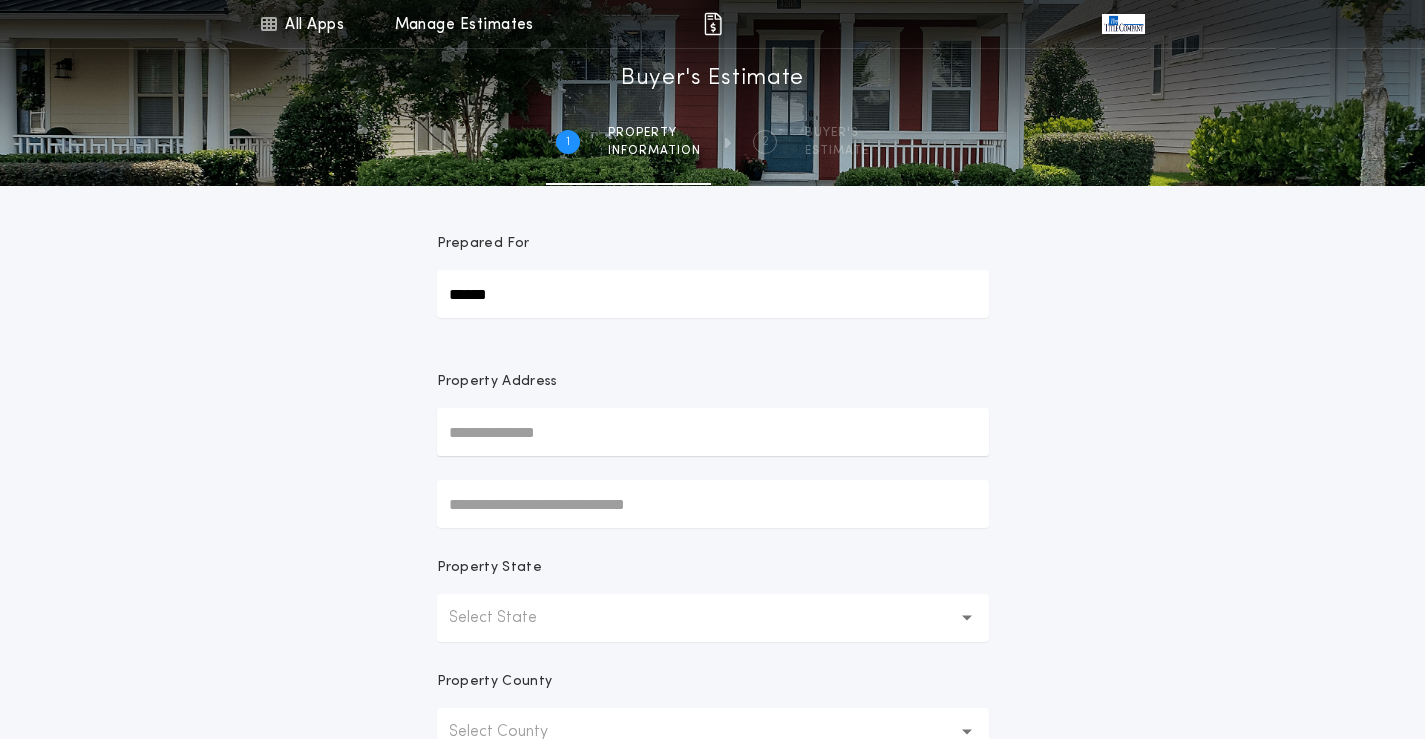 type on "******" 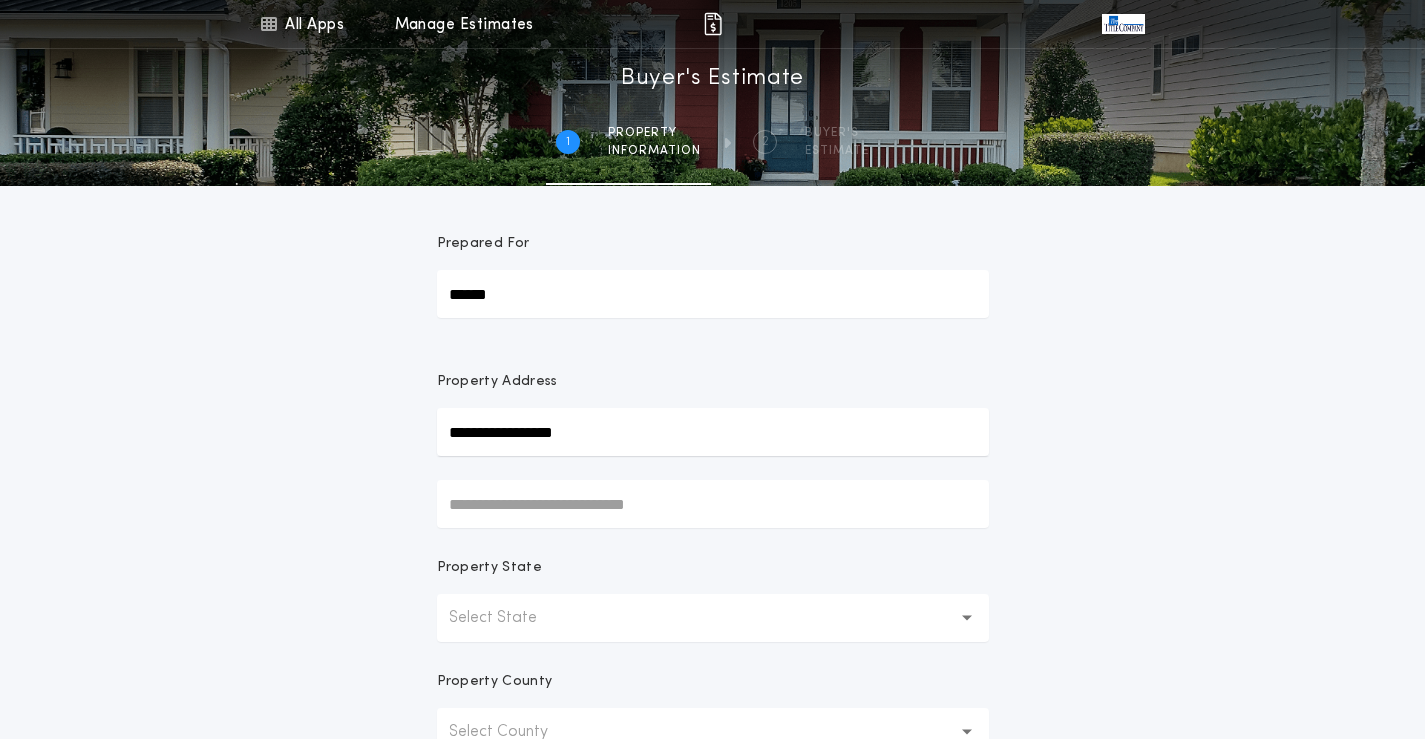 type on "**********" 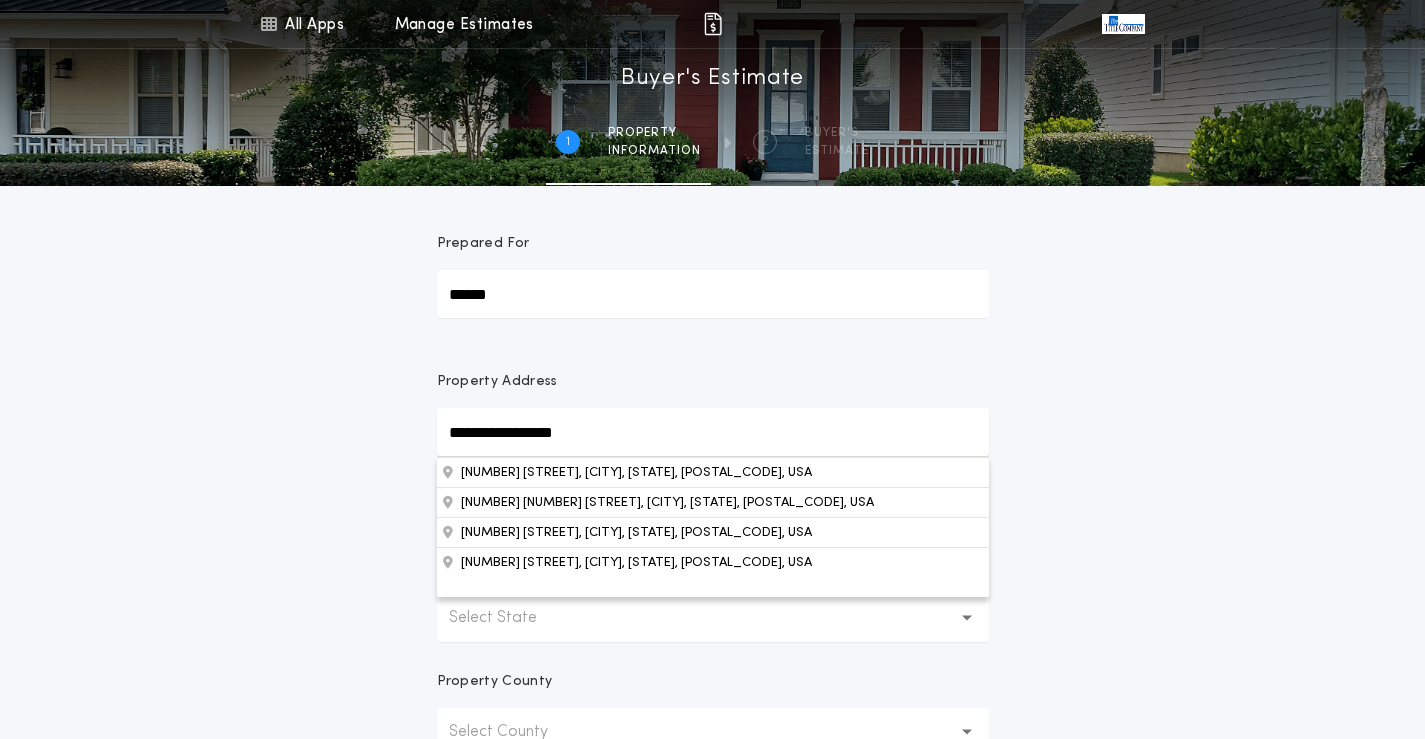 scroll, scrollTop: 17, scrollLeft: 0, axis: vertical 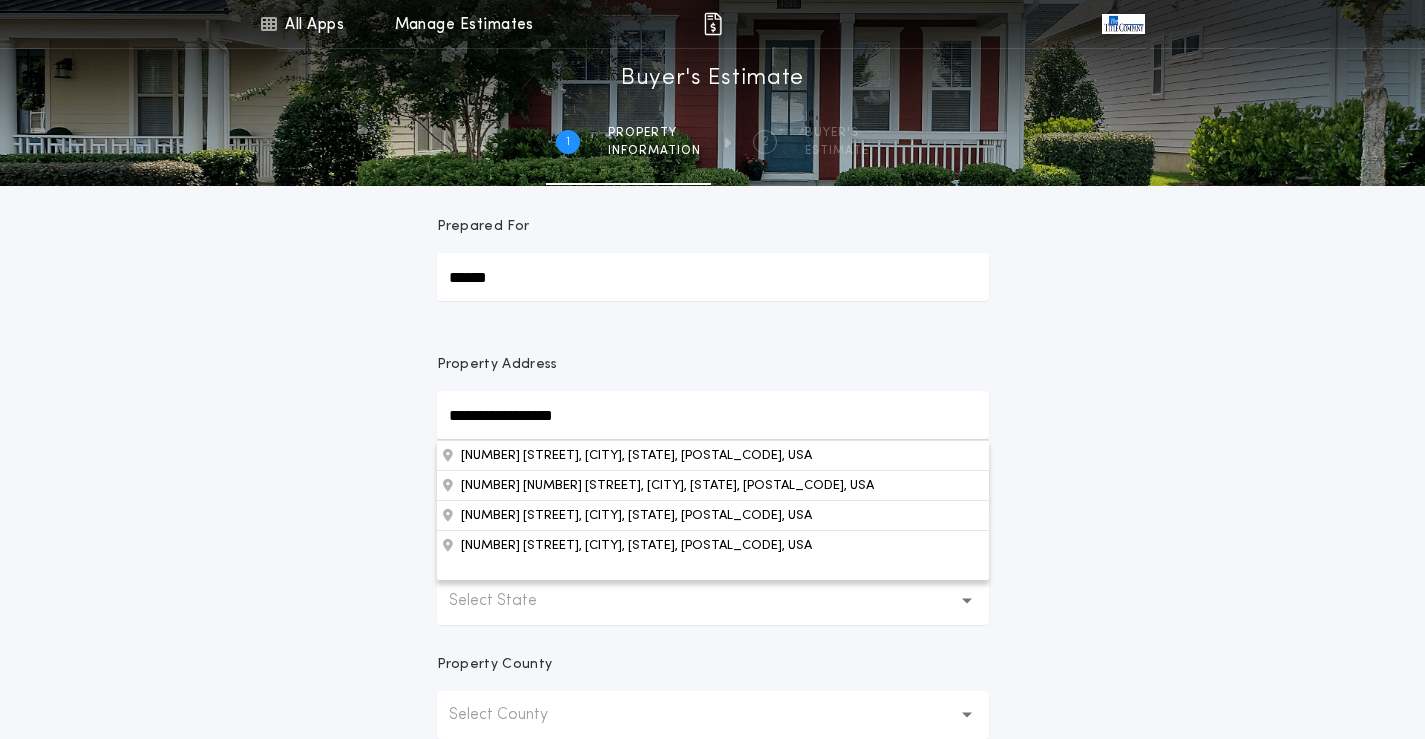 type 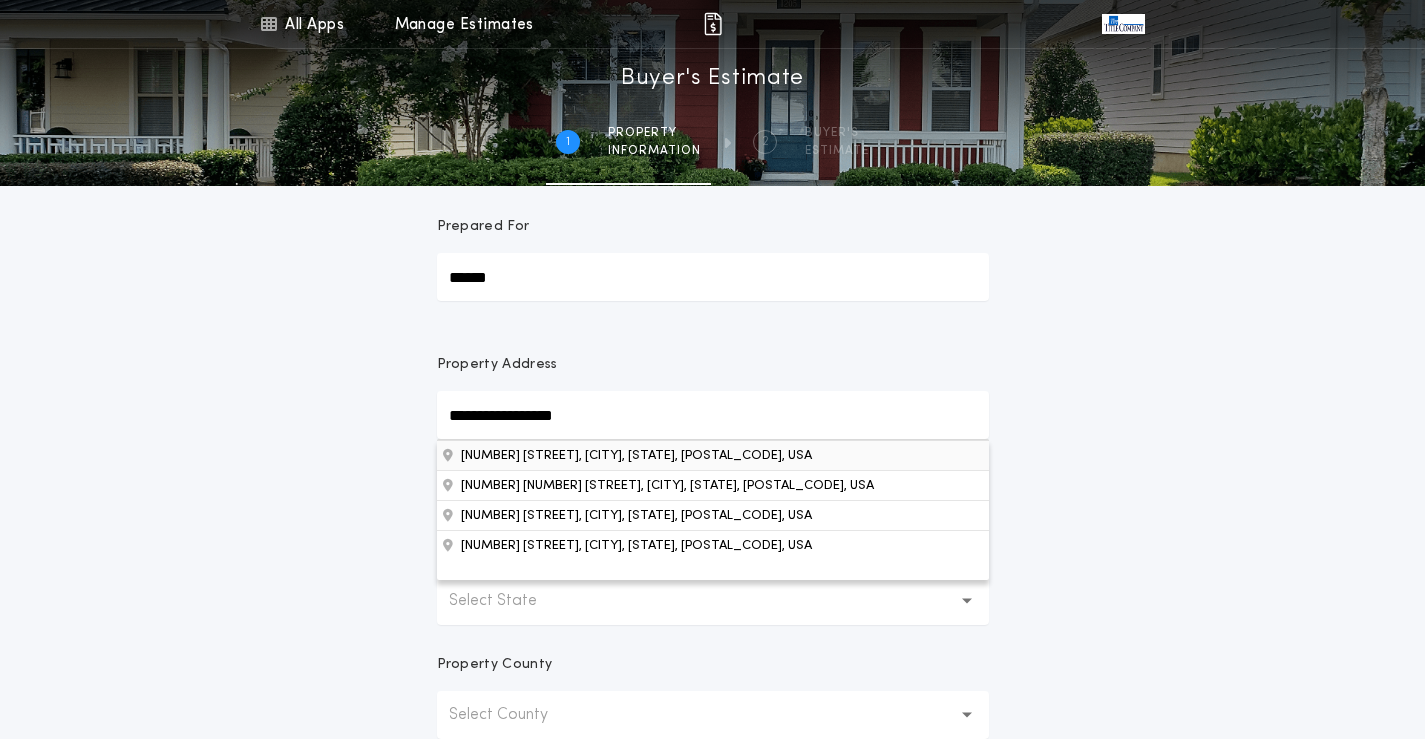 click on "[NUMBER] [STREET], [CITY], [STATE], [POSTAL_CODE], USA" at bounding box center (713, 455) 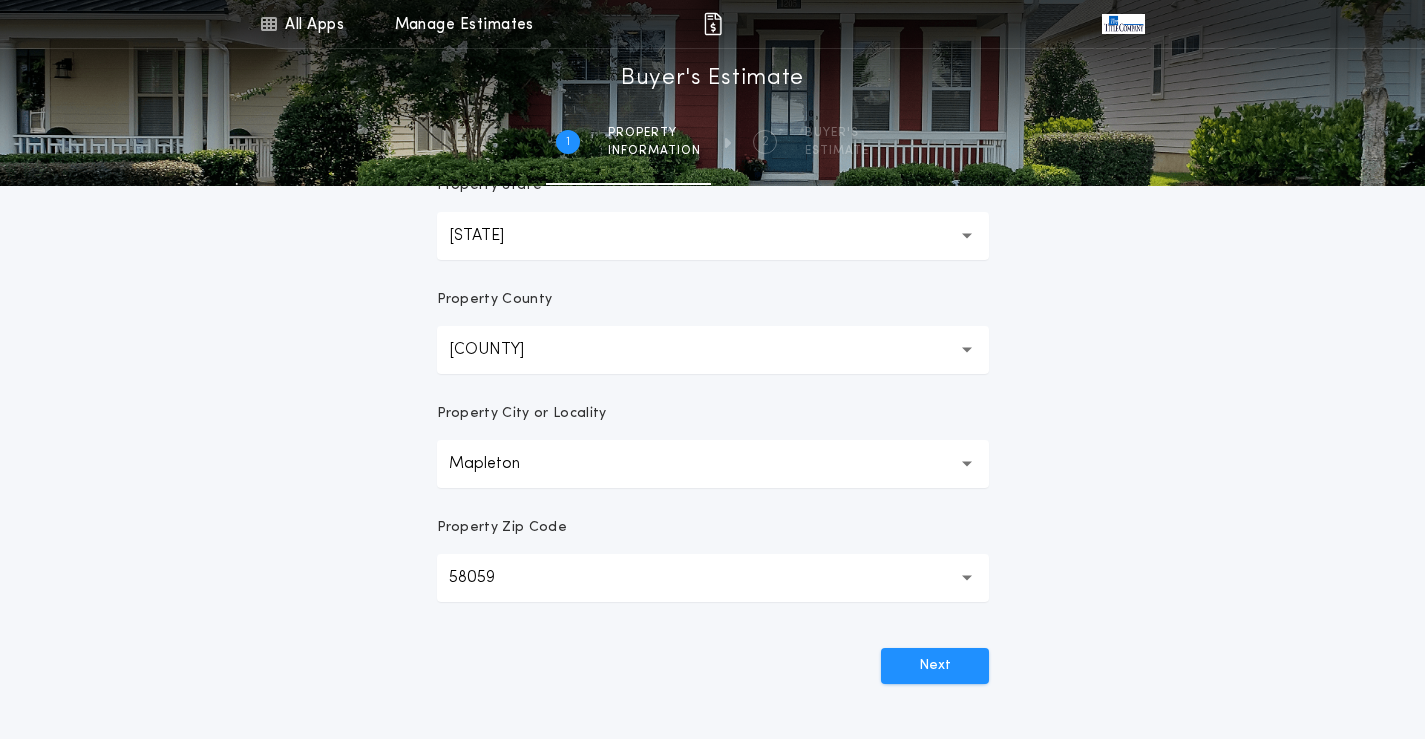 scroll, scrollTop: 417, scrollLeft: 0, axis: vertical 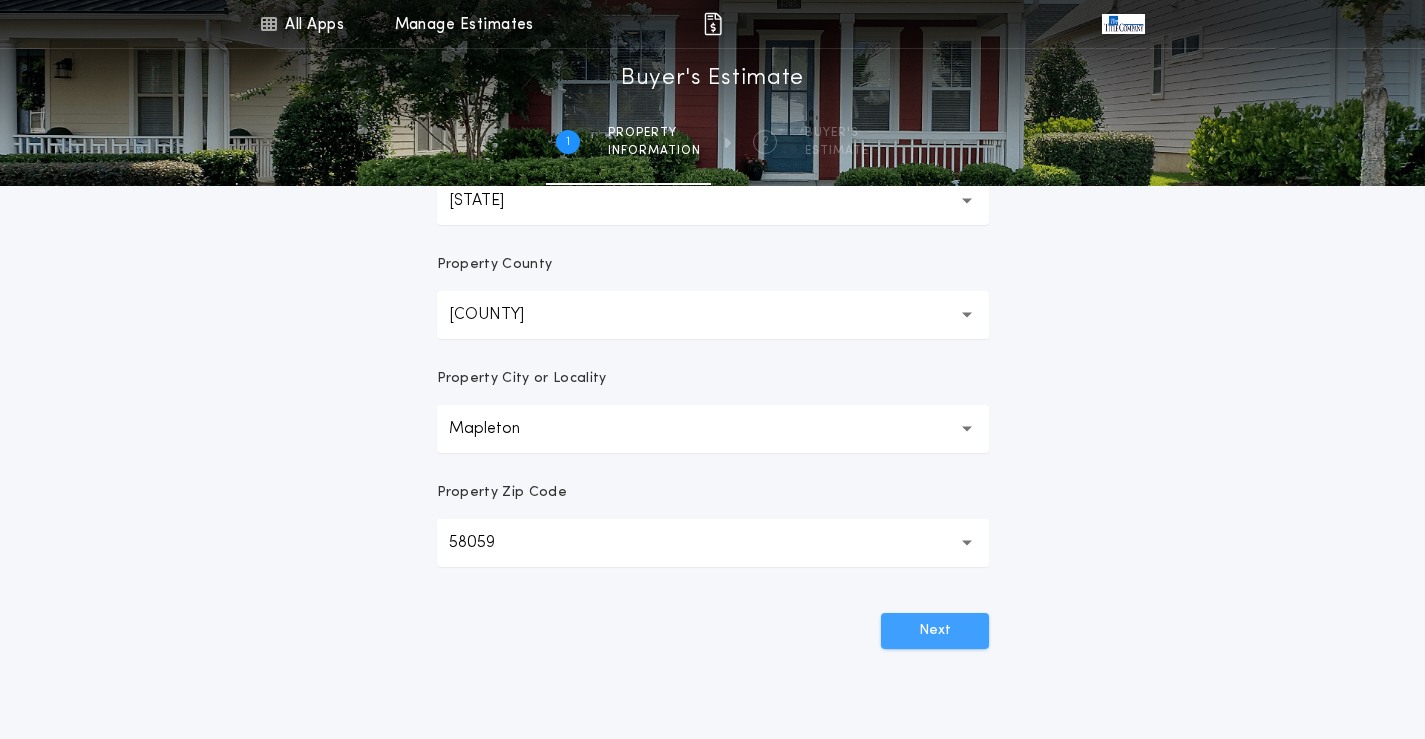 click on "Next" at bounding box center [935, 631] 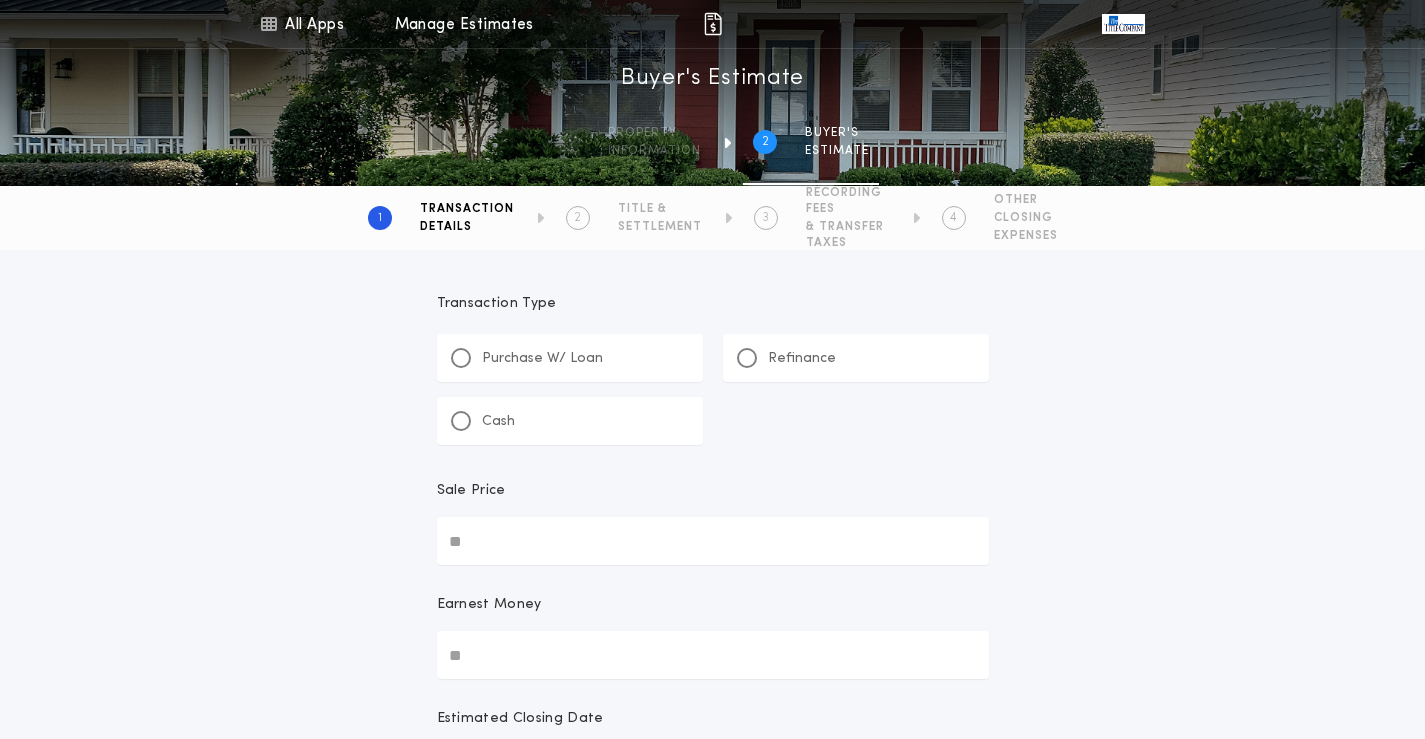 scroll, scrollTop: 0, scrollLeft: 0, axis: both 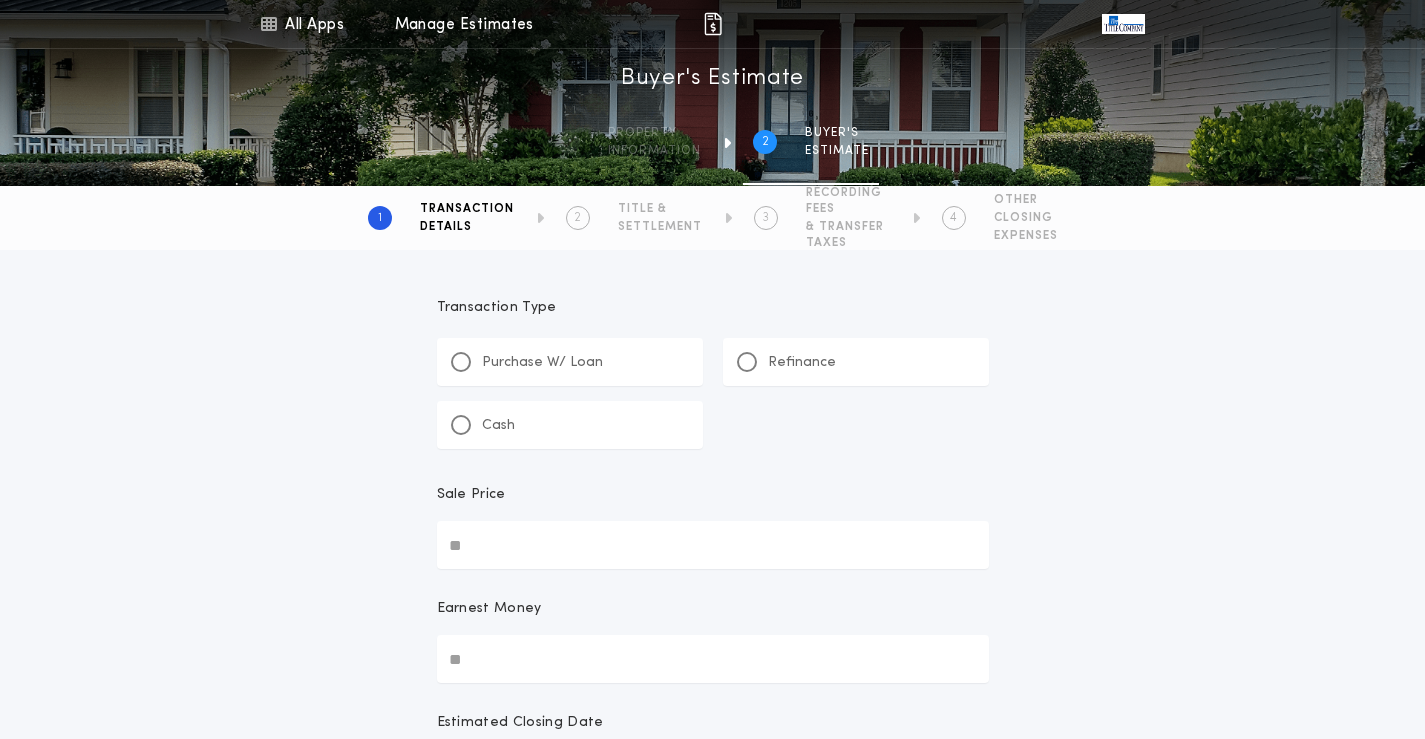 click on "Purchase W/ Loan" at bounding box center [542, 363] 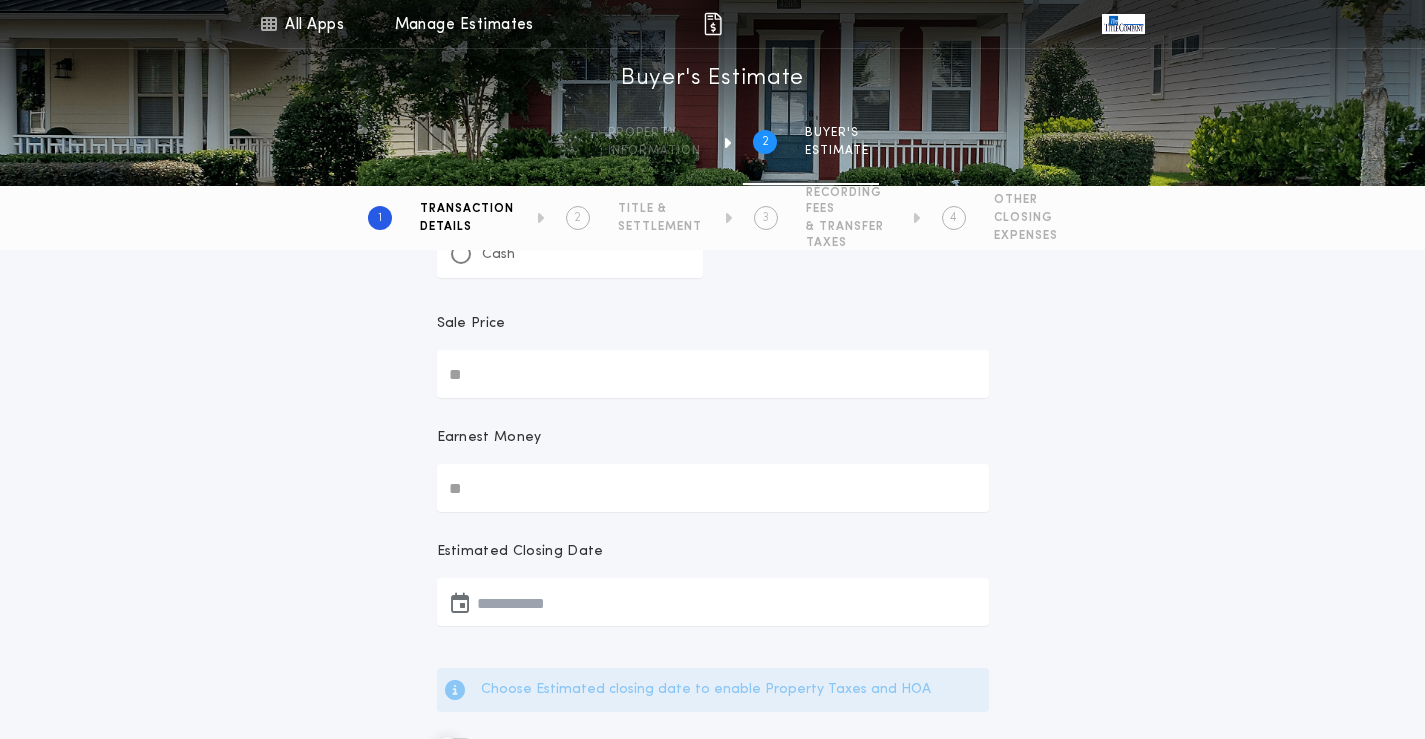 scroll, scrollTop: 200, scrollLeft: 0, axis: vertical 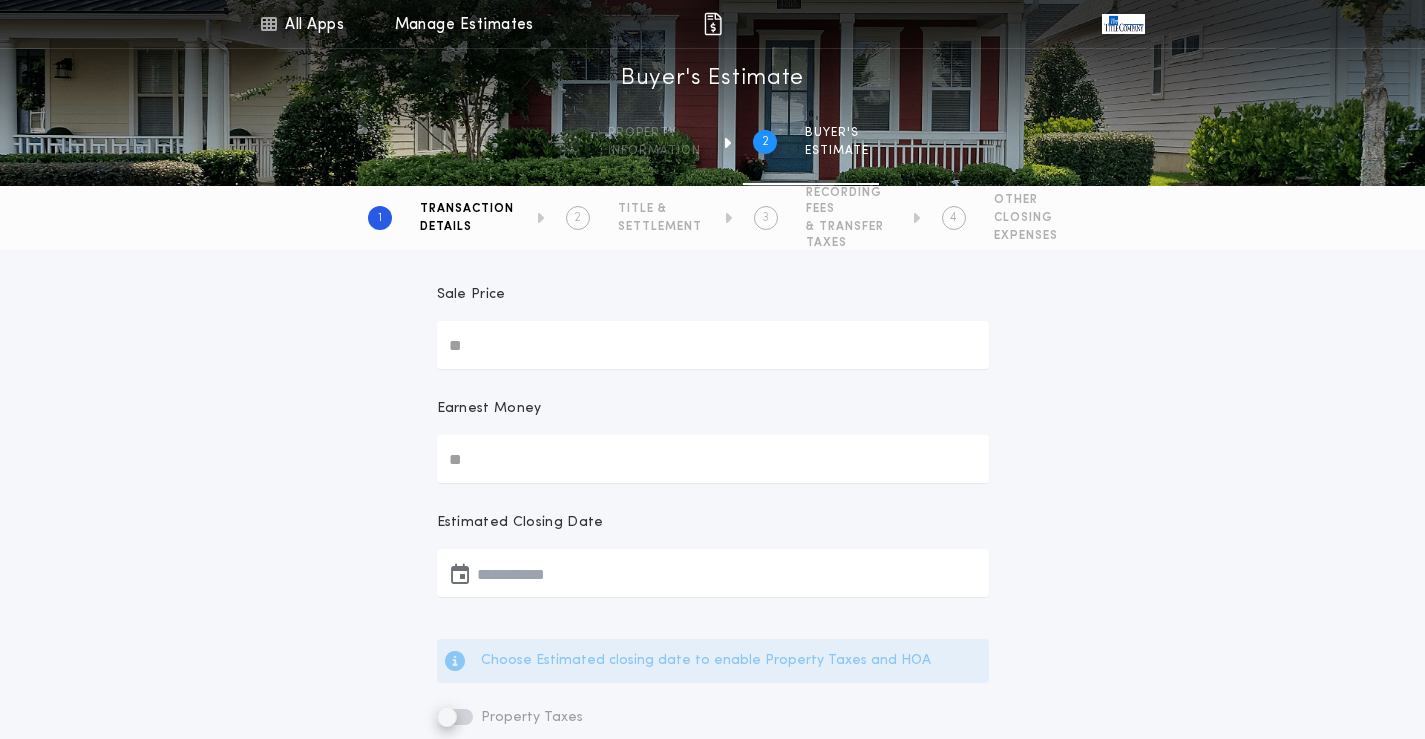 click on "Sale Price" at bounding box center [713, 345] 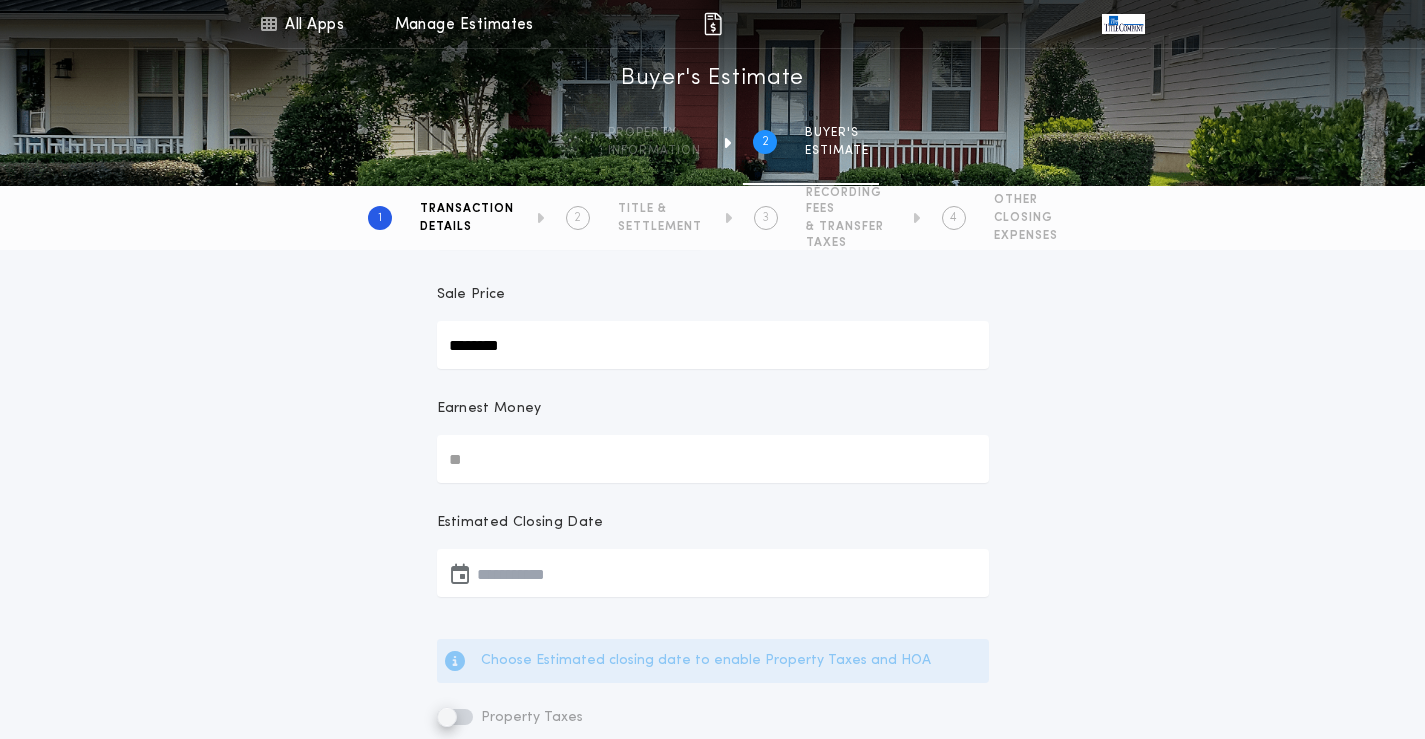type on "********" 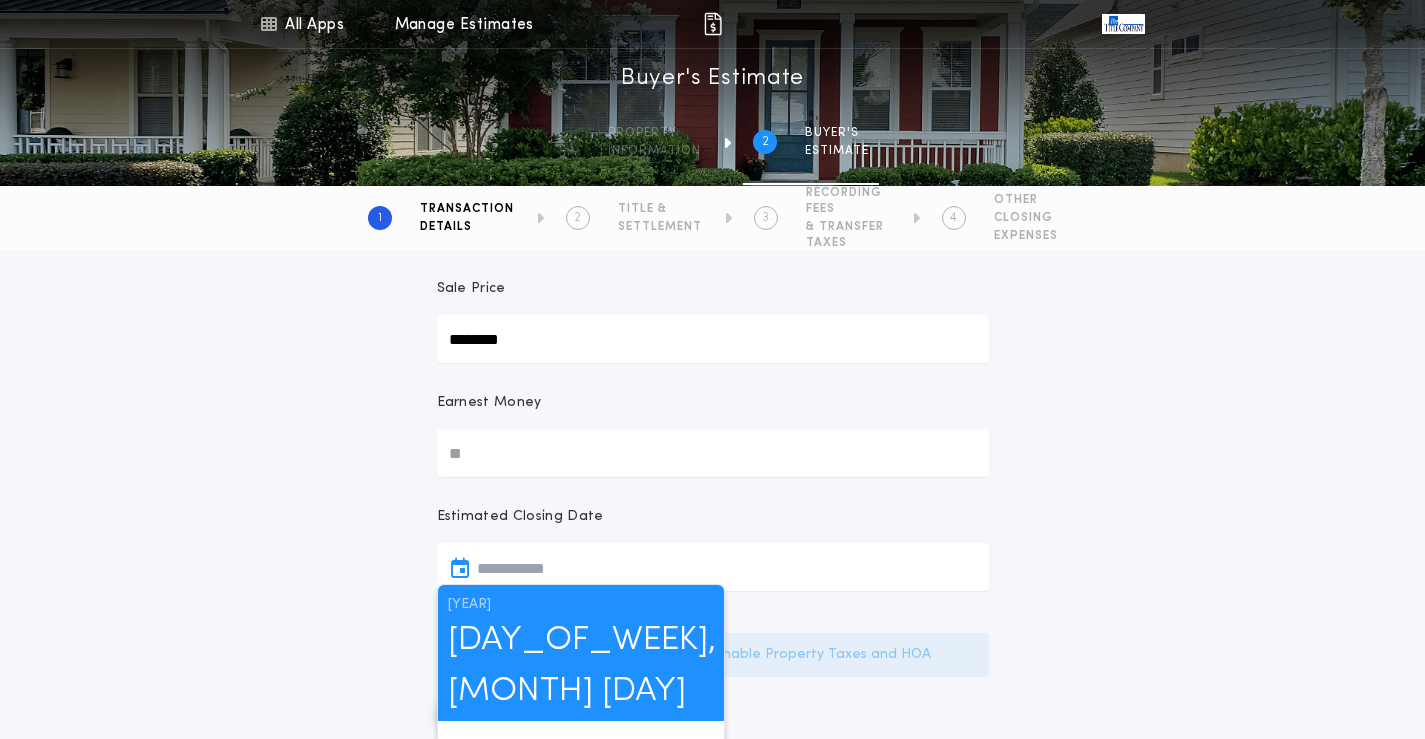 scroll, scrollTop: 400, scrollLeft: 0, axis: vertical 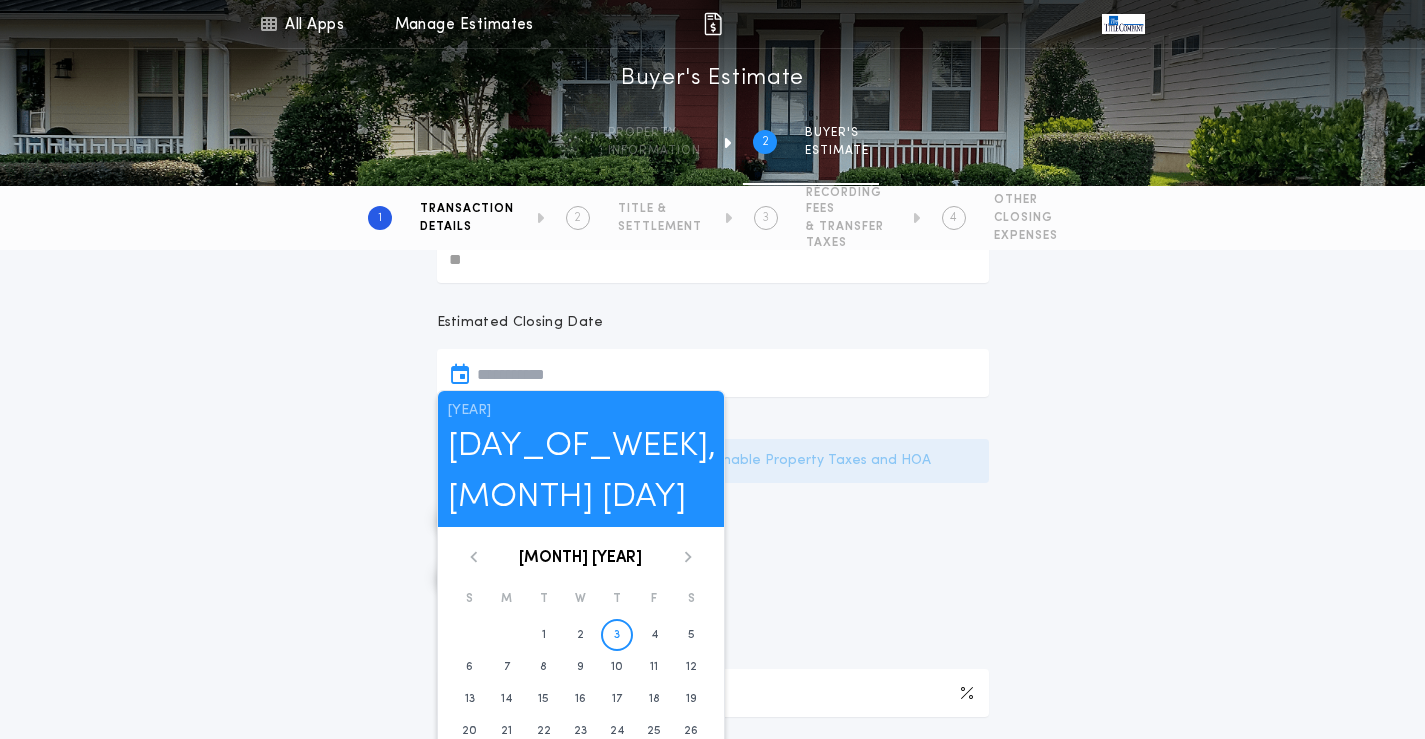 click on "[MONTH] [YEAR]" at bounding box center (581, 557) 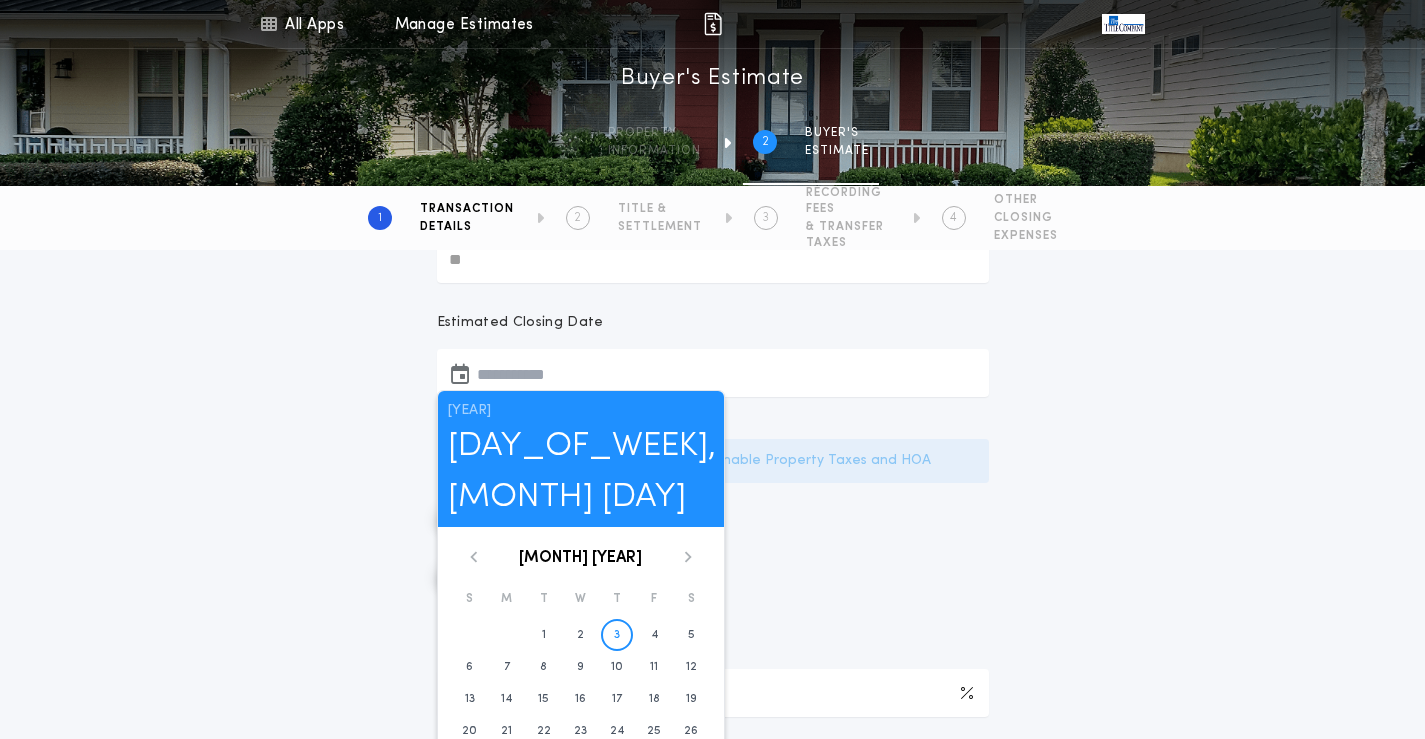 click at bounding box center [688, 557] 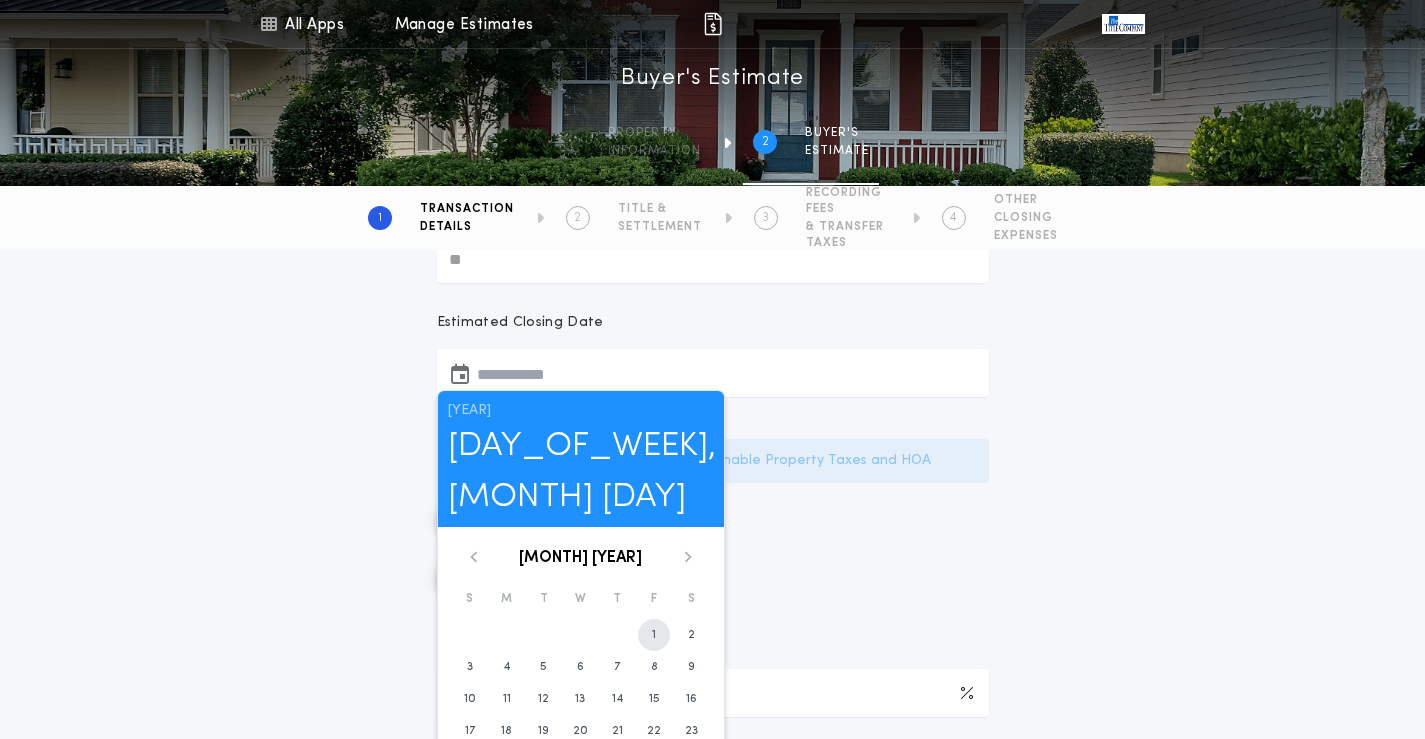 click on "1" at bounding box center (654, 635) 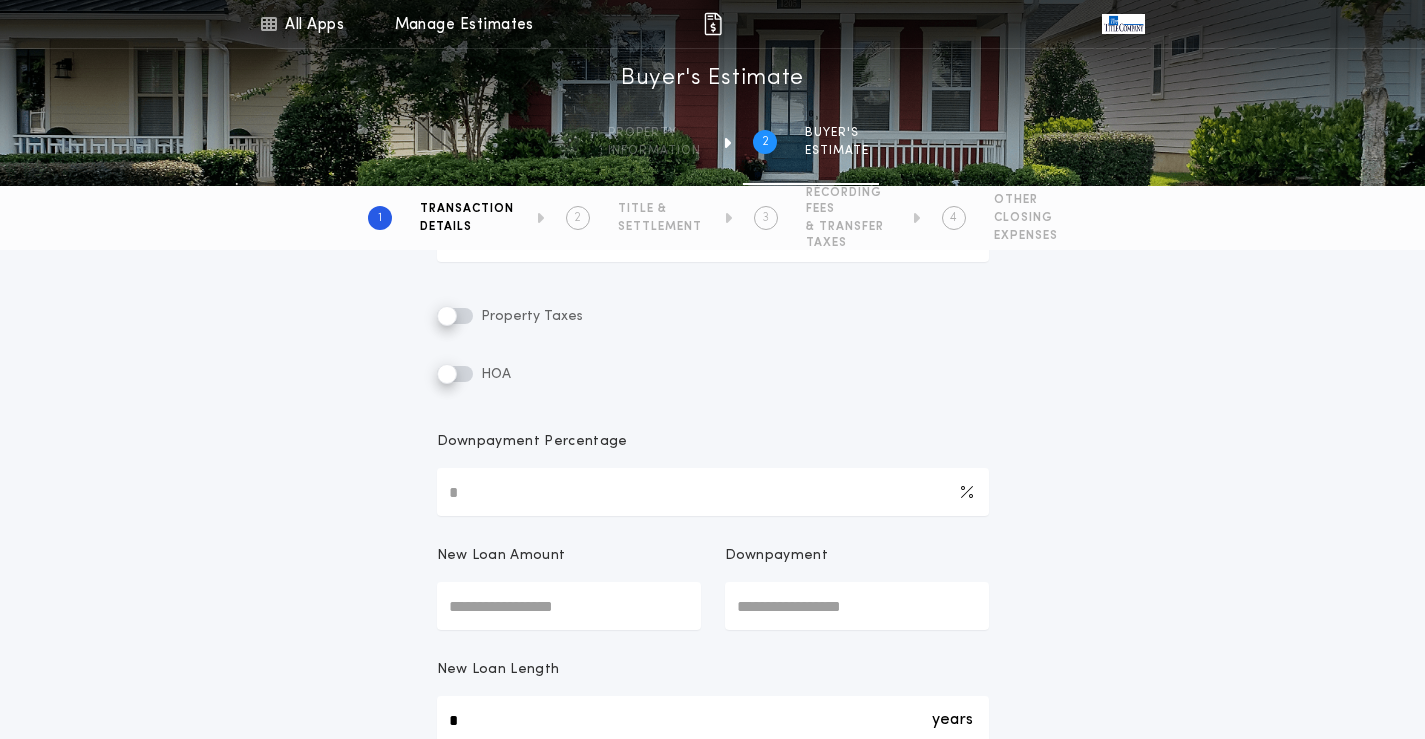 scroll, scrollTop: 500, scrollLeft: 0, axis: vertical 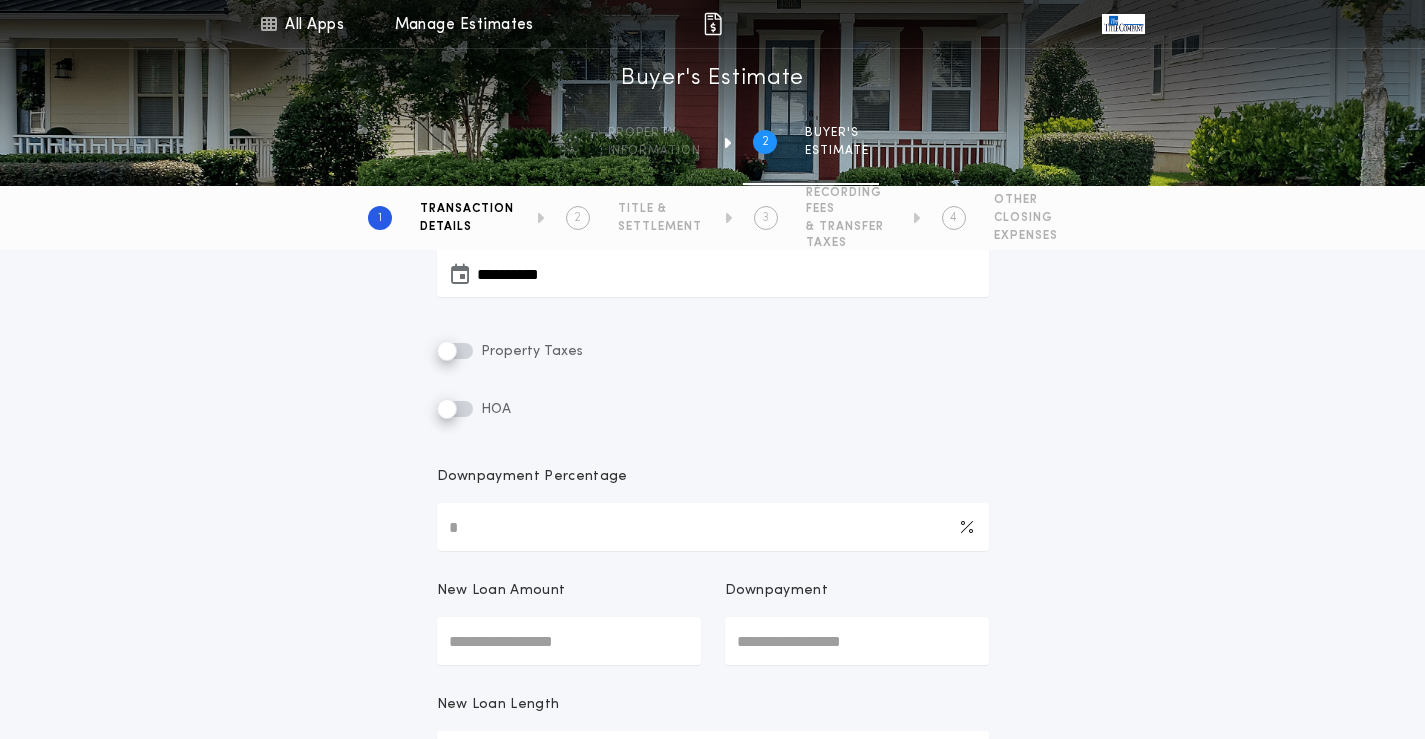 click on "Property Taxes" at bounding box center [530, 351] 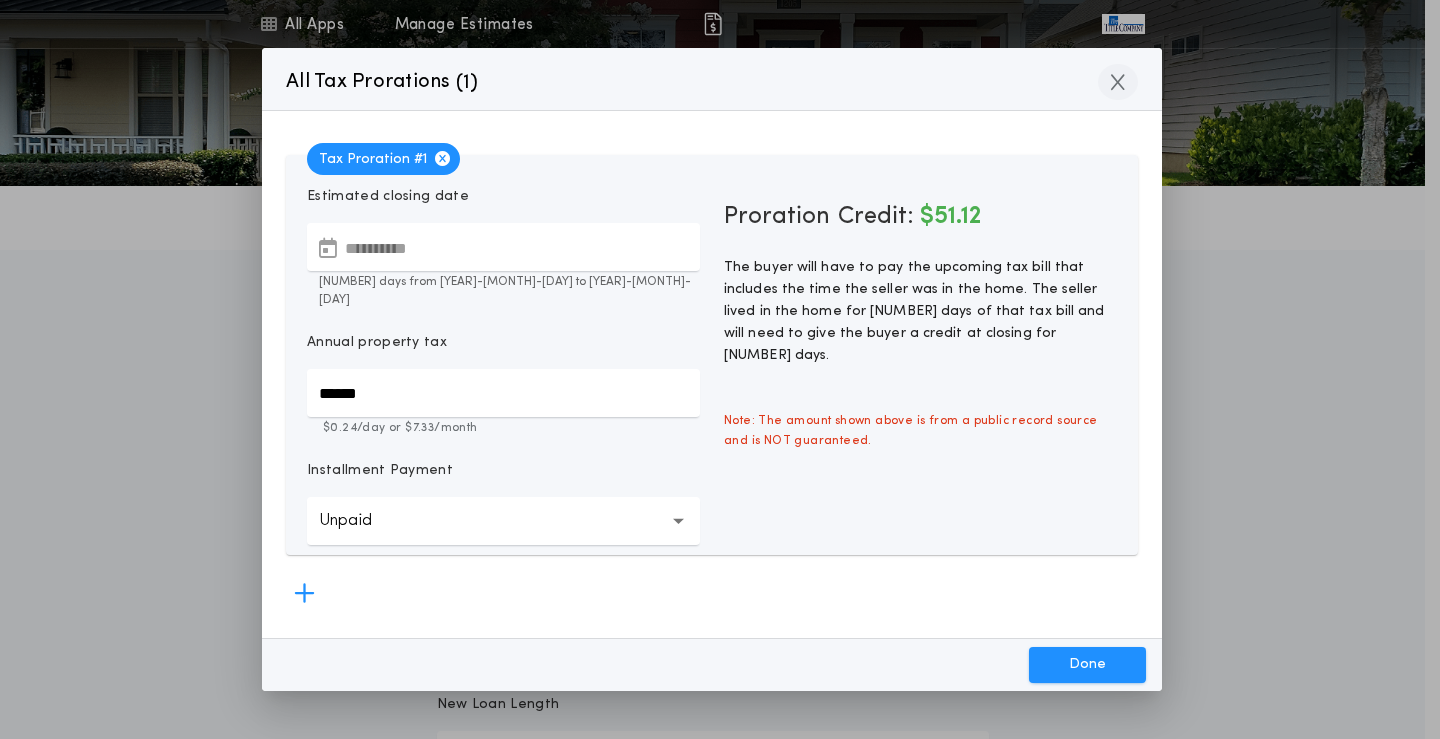 click at bounding box center (1118, 82) 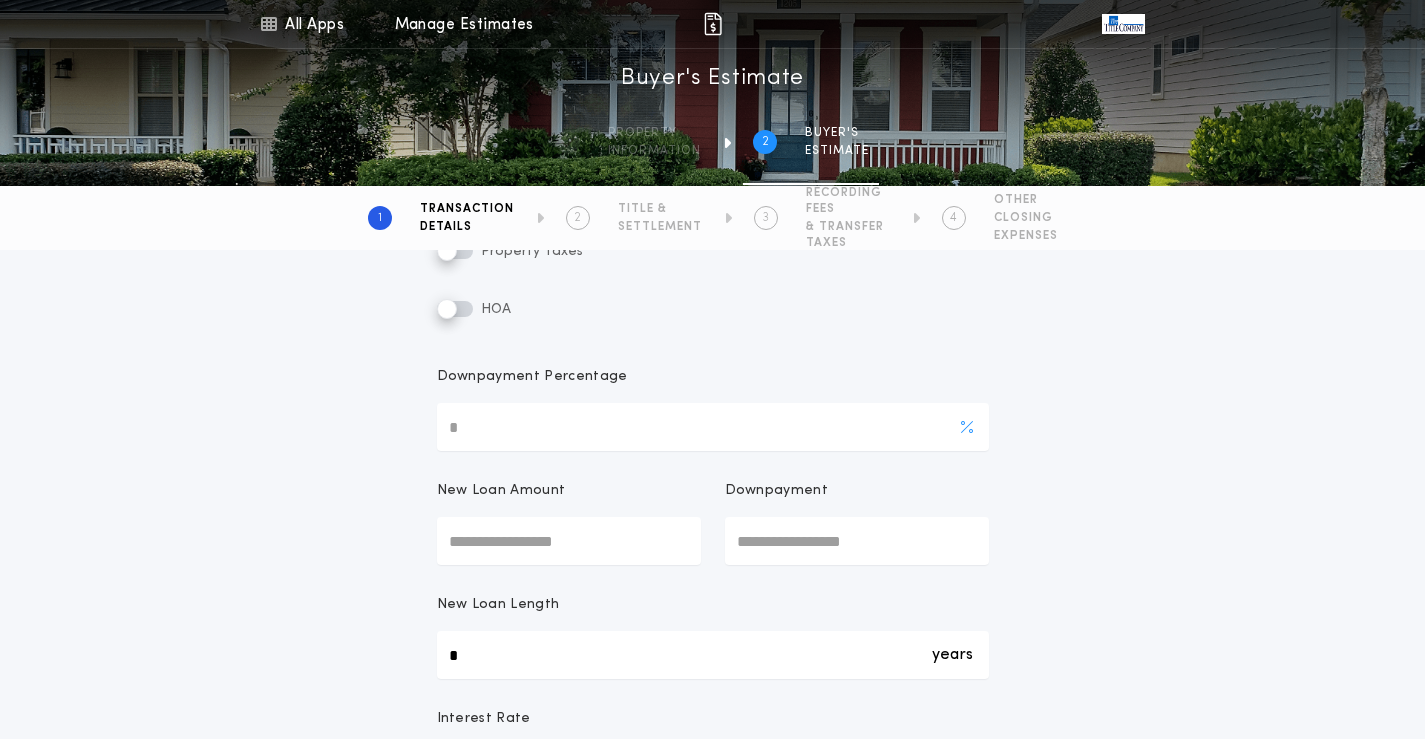 scroll, scrollTop: 700, scrollLeft: 0, axis: vertical 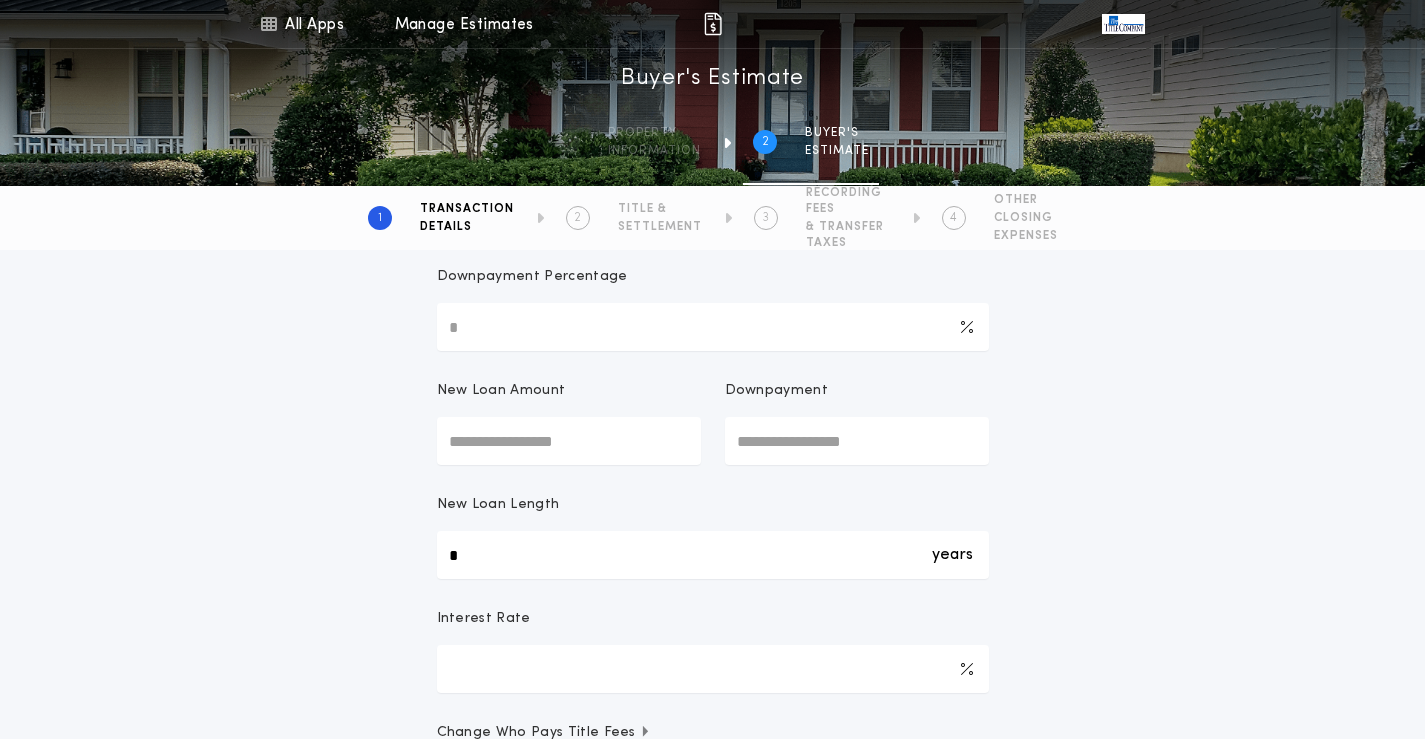 click on "New Loan Amount" at bounding box center (569, 441) 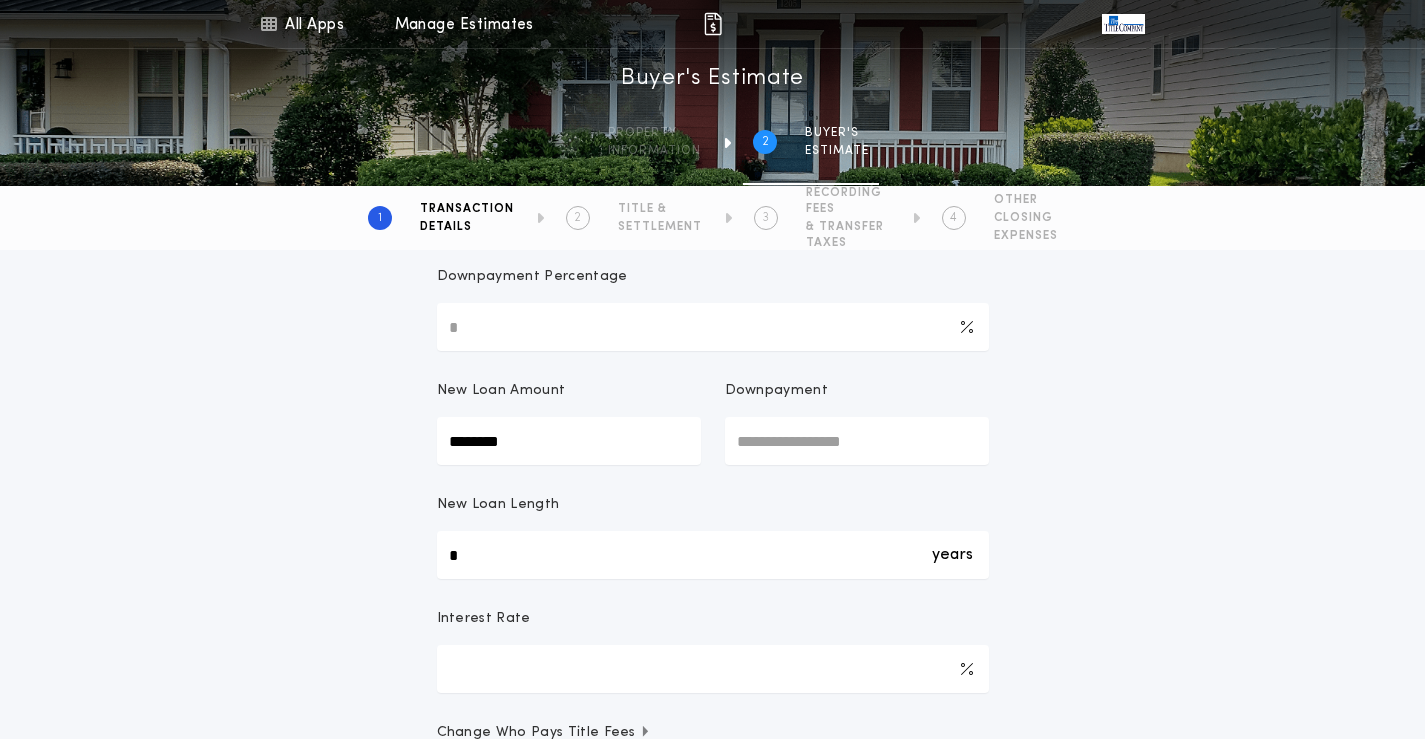 type on "********" 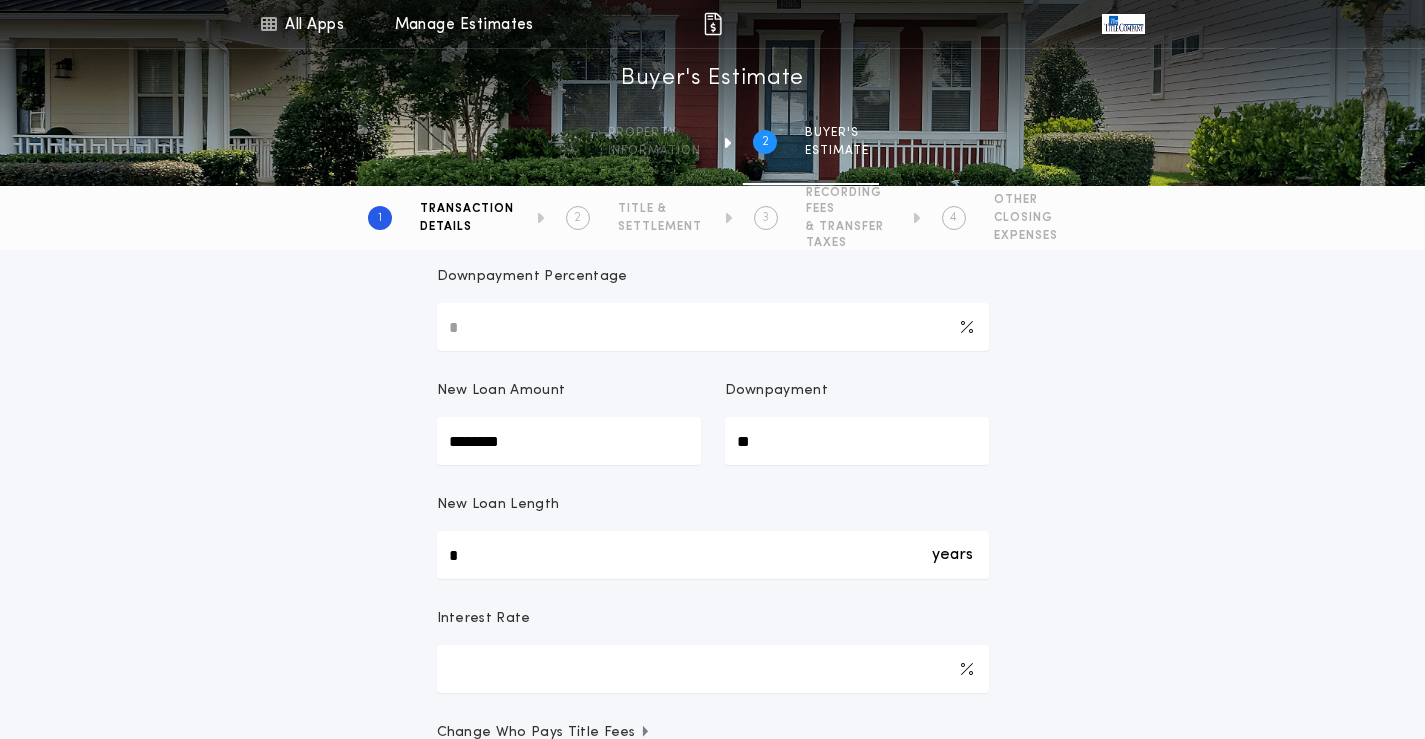 click on "**" at bounding box center (857, 441) 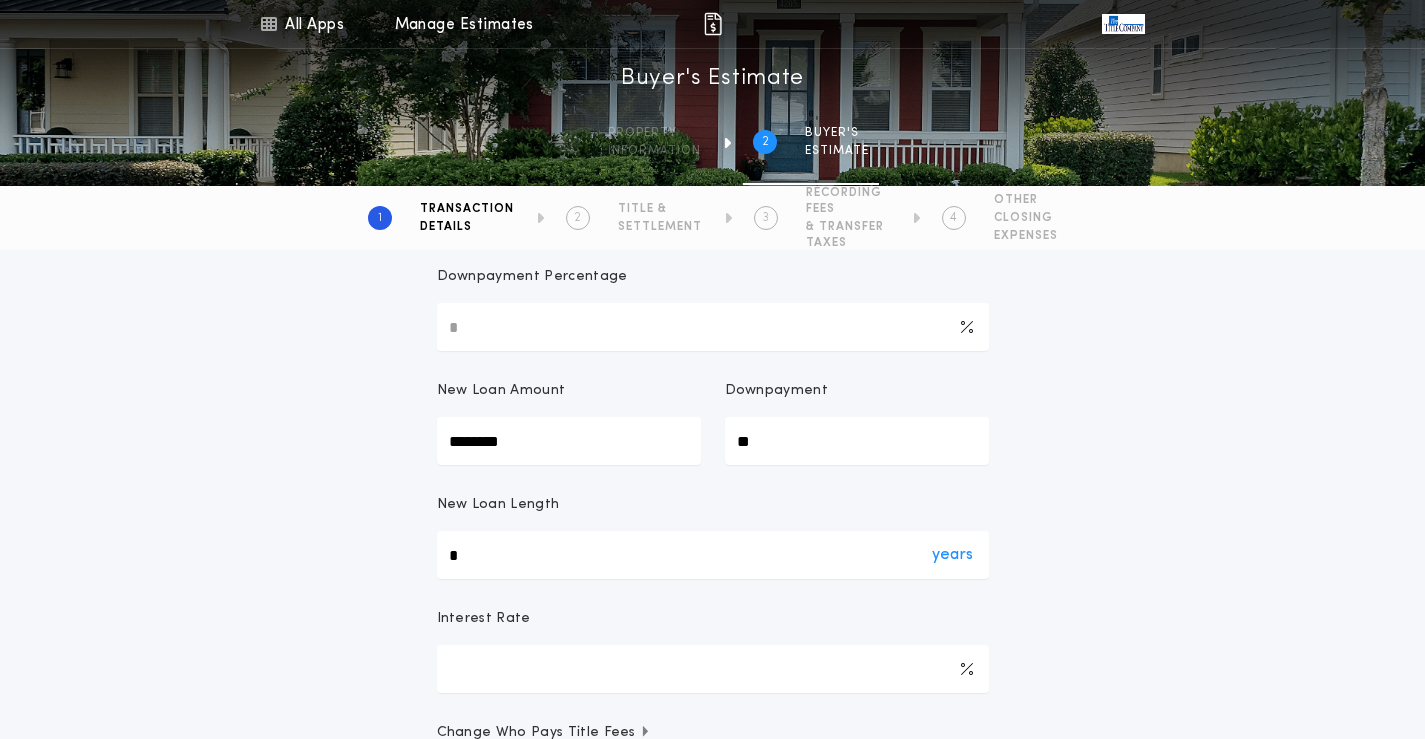 click on "years *" at bounding box center (713, 555) 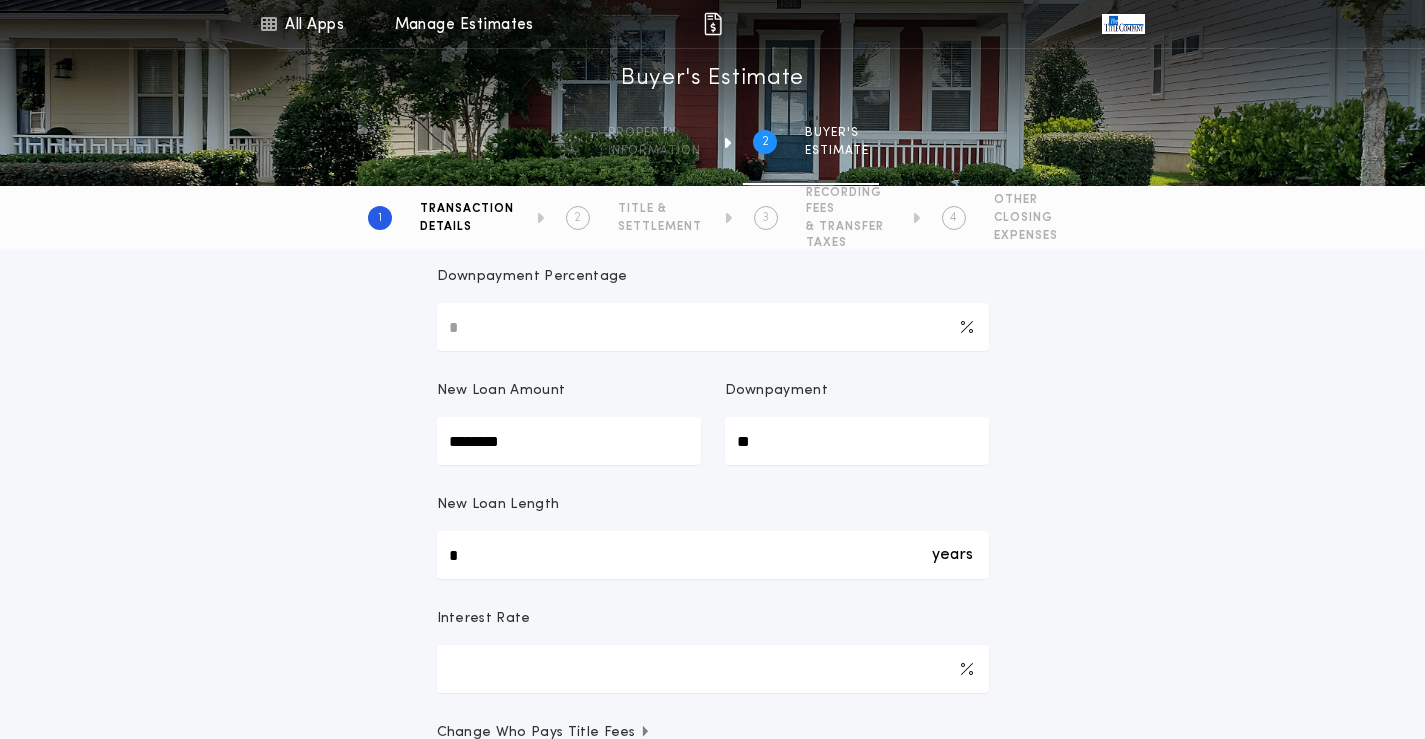 drag, startPoint x: 574, startPoint y: 558, endPoint x: 414, endPoint y: 563, distance: 160.07811 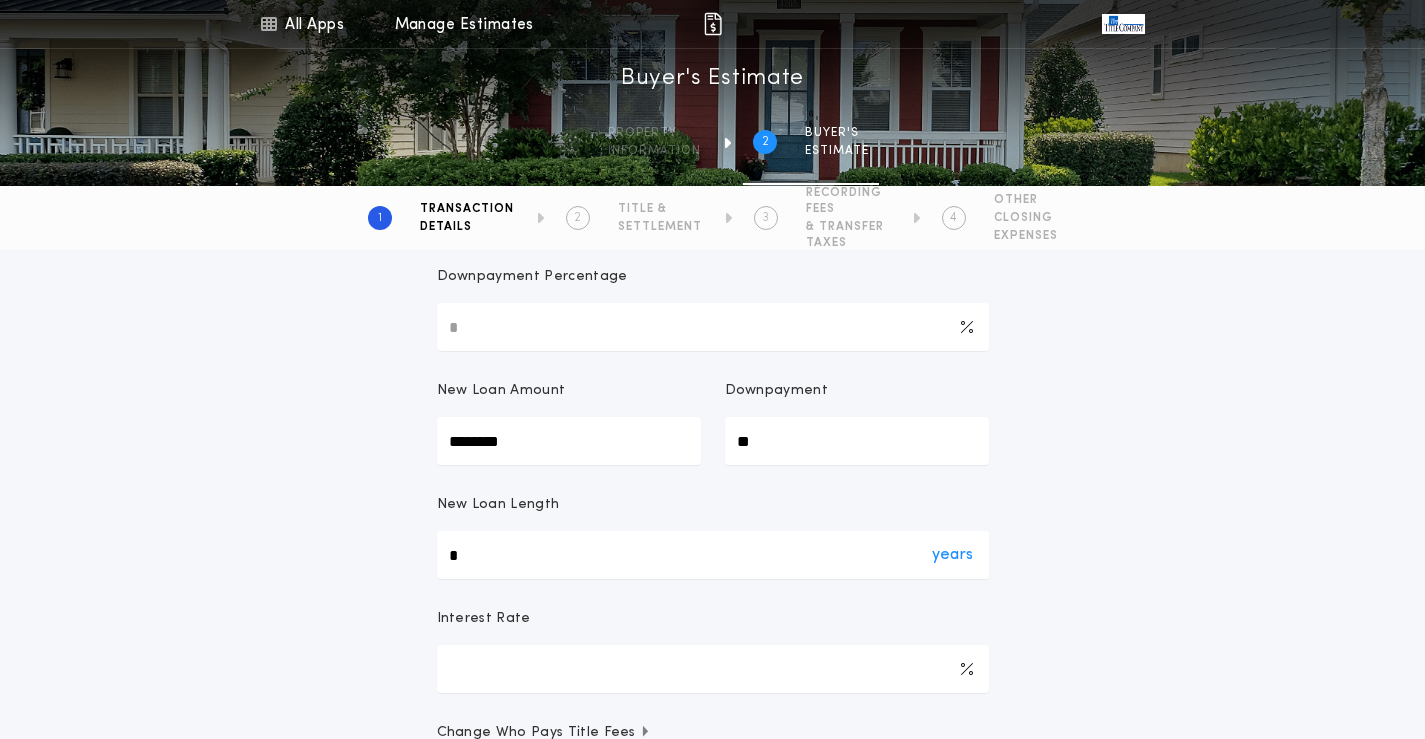 click on "years *" at bounding box center [713, 555] 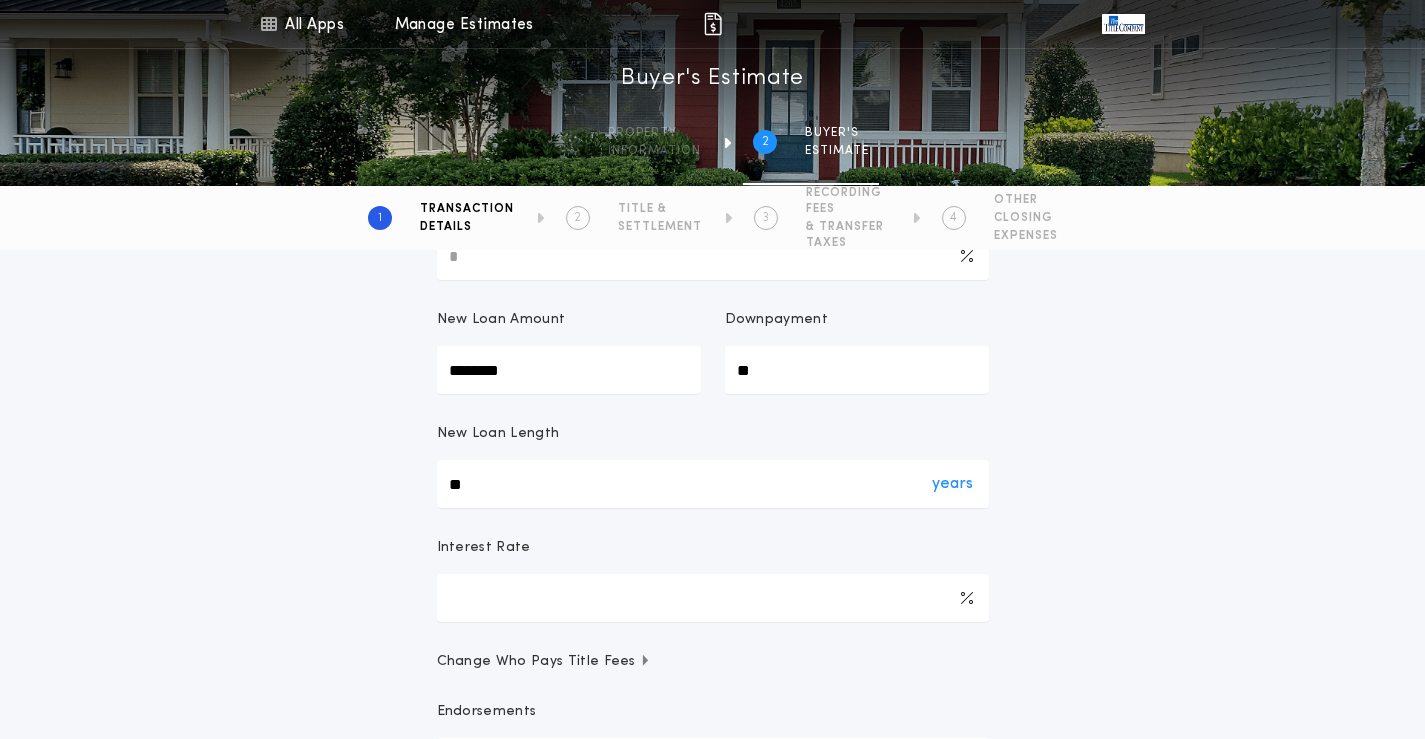 scroll, scrollTop: 900, scrollLeft: 0, axis: vertical 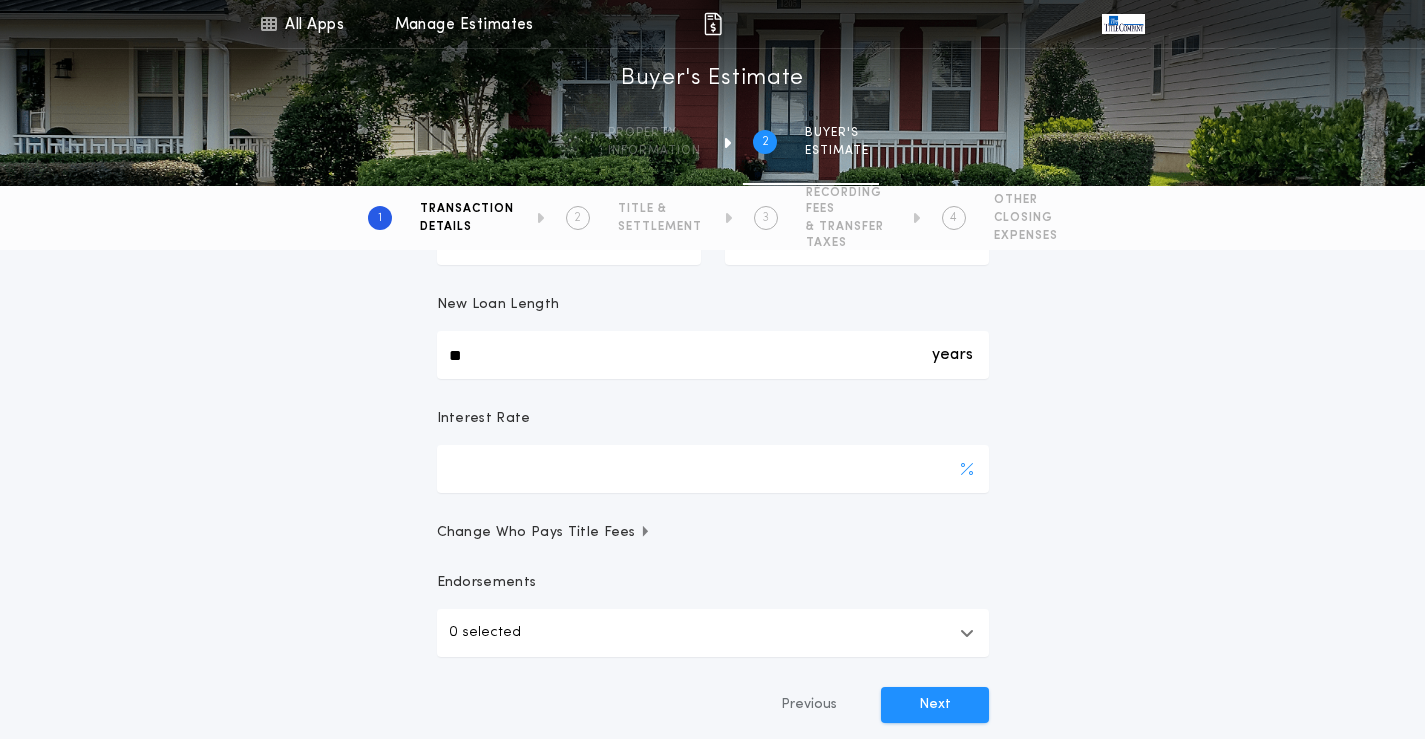 type on "**" 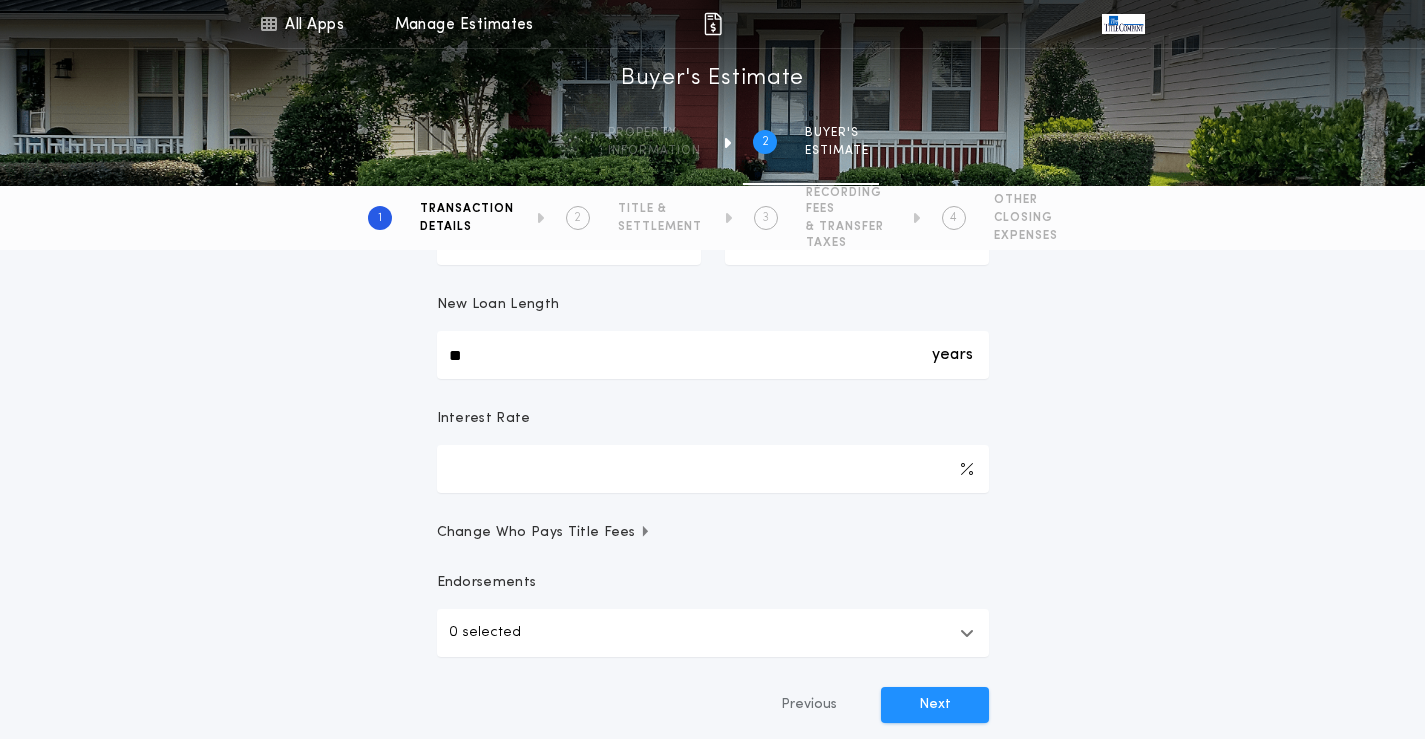 drag, startPoint x: 603, startPoint y: 483, endPoint x: 403, endPoint y: 483, distance: 200 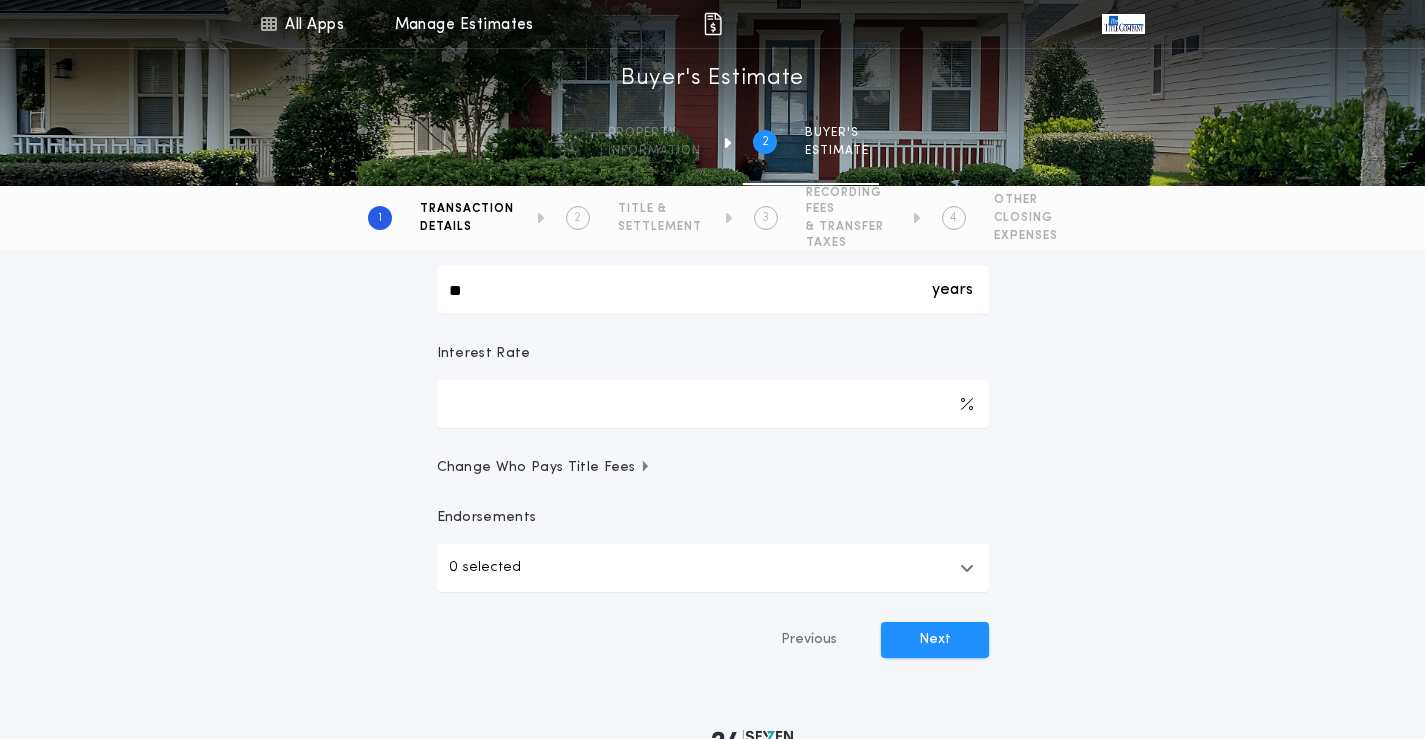 scroll, scrollTop: 1000, scrollLeft: 0, axis: vertical 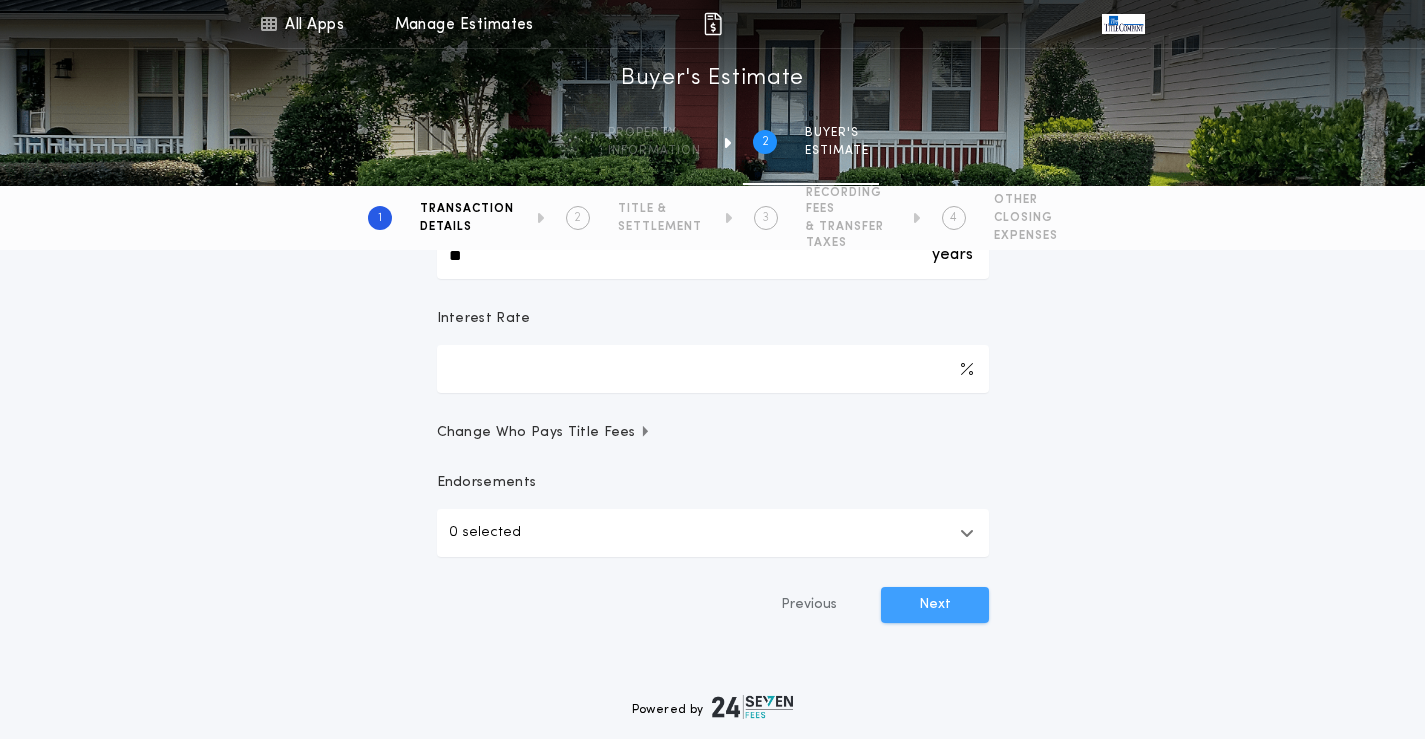 type on "****" 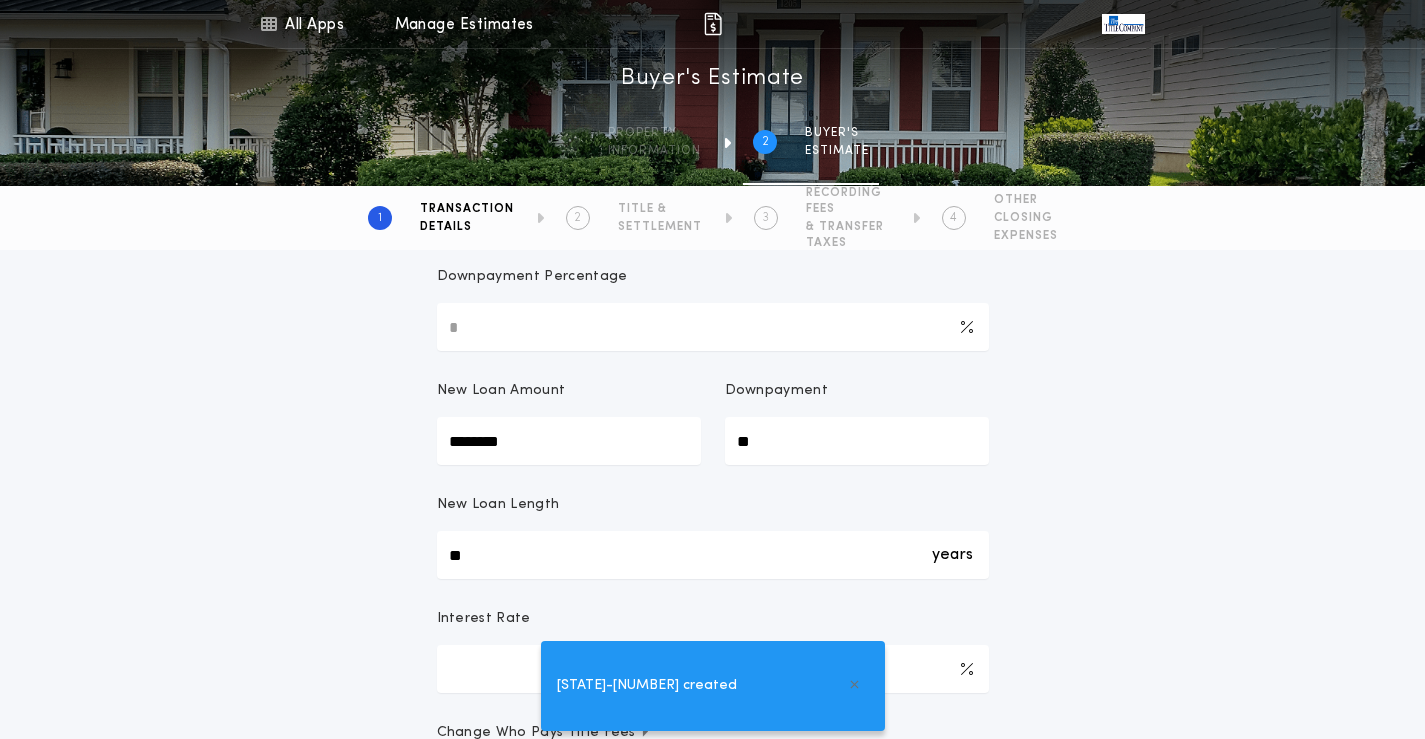 scroll, scrollTop: 736, scrollLeft: 0, axis: vertical 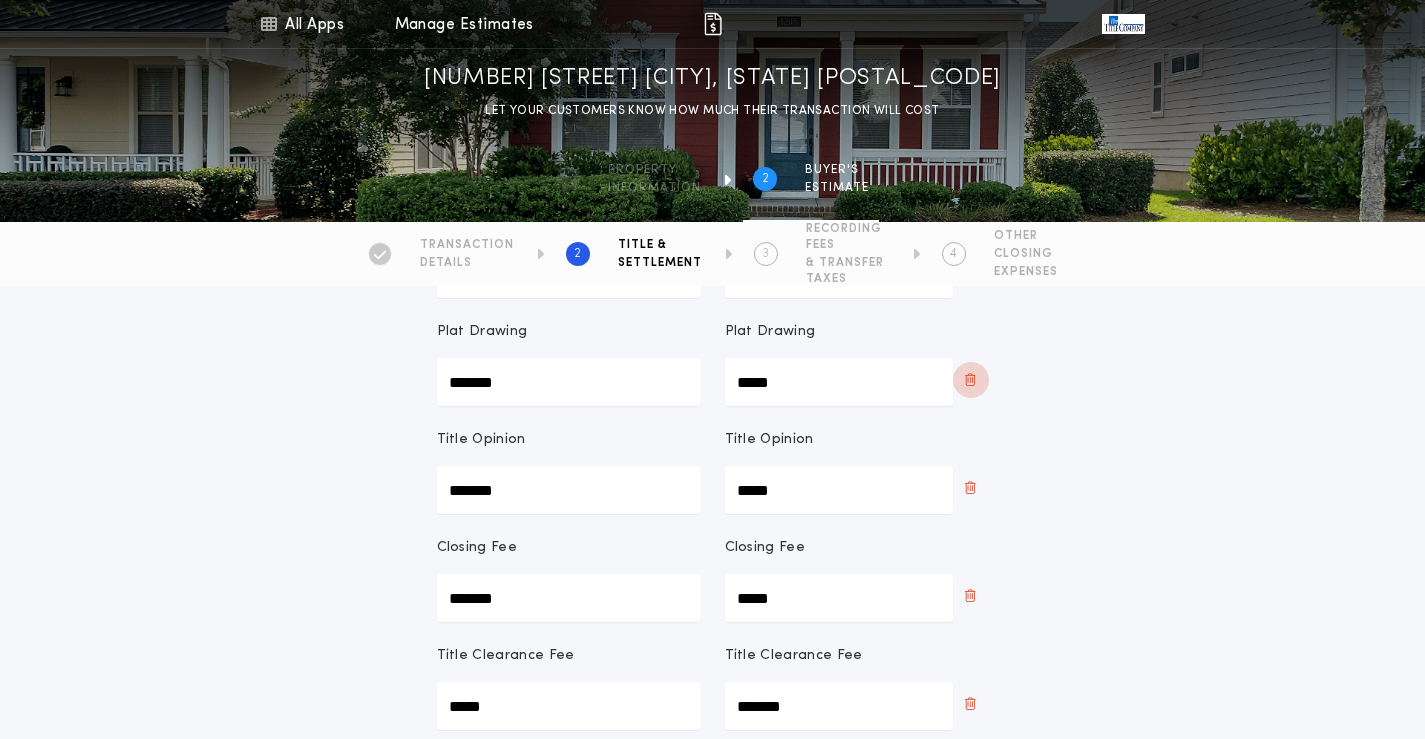 click at bounding box center [971, 164] 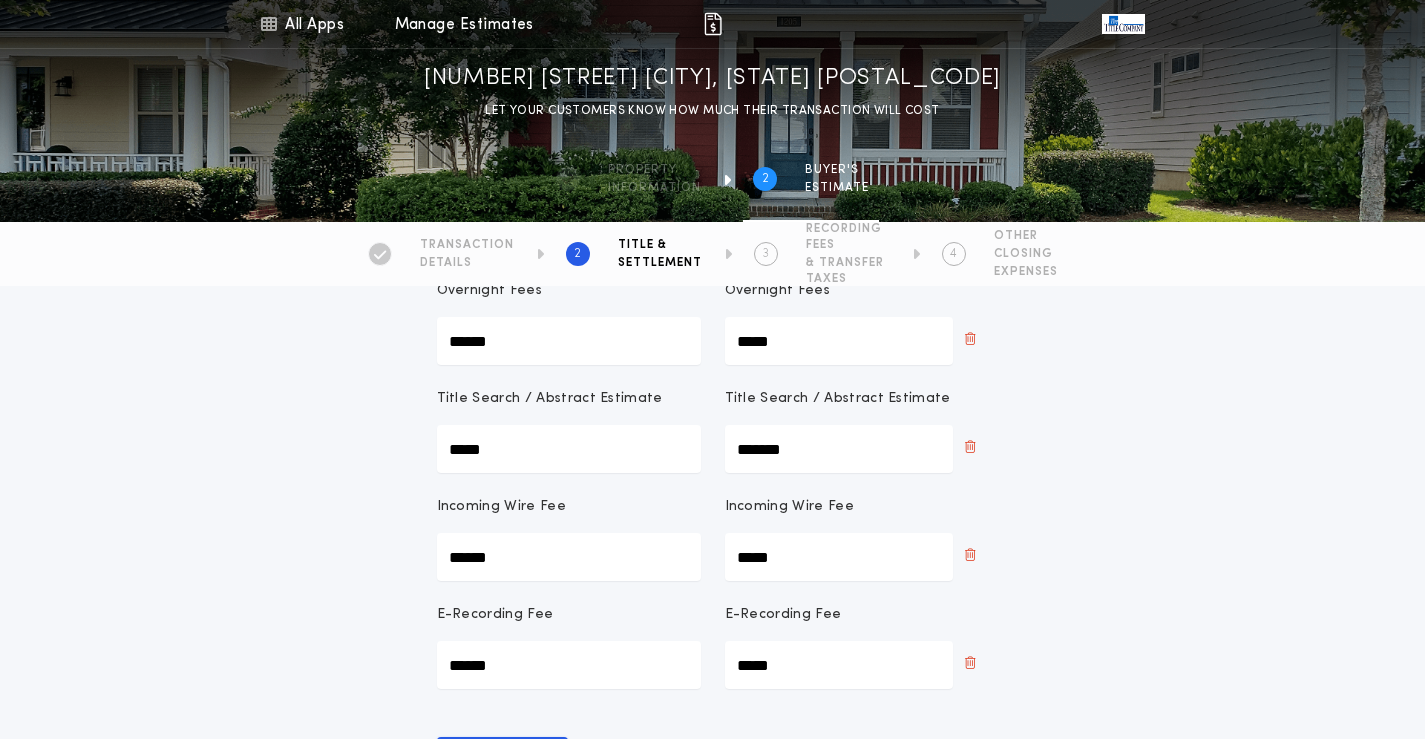 scroll, scrollTop: 800, scrollLeft: 0, axis: vertical 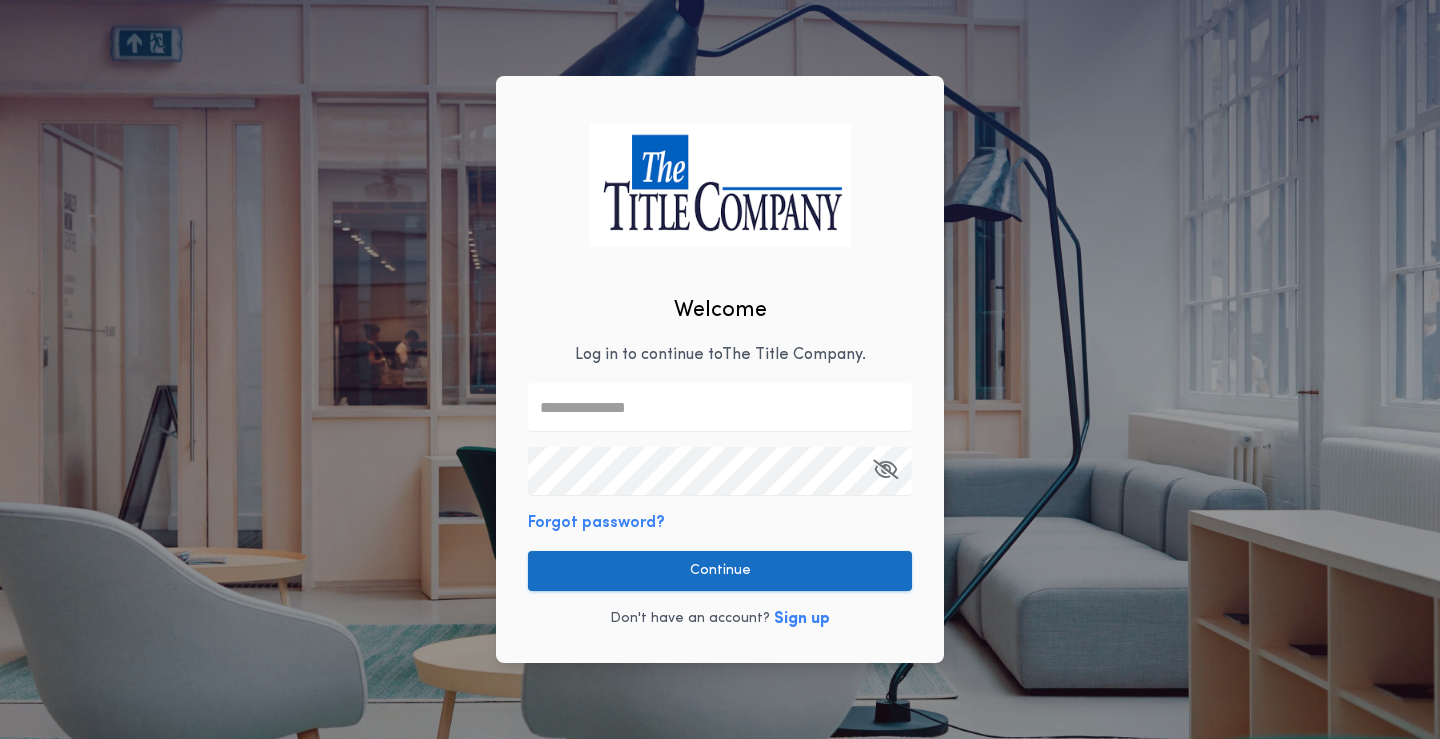 type on "**********" 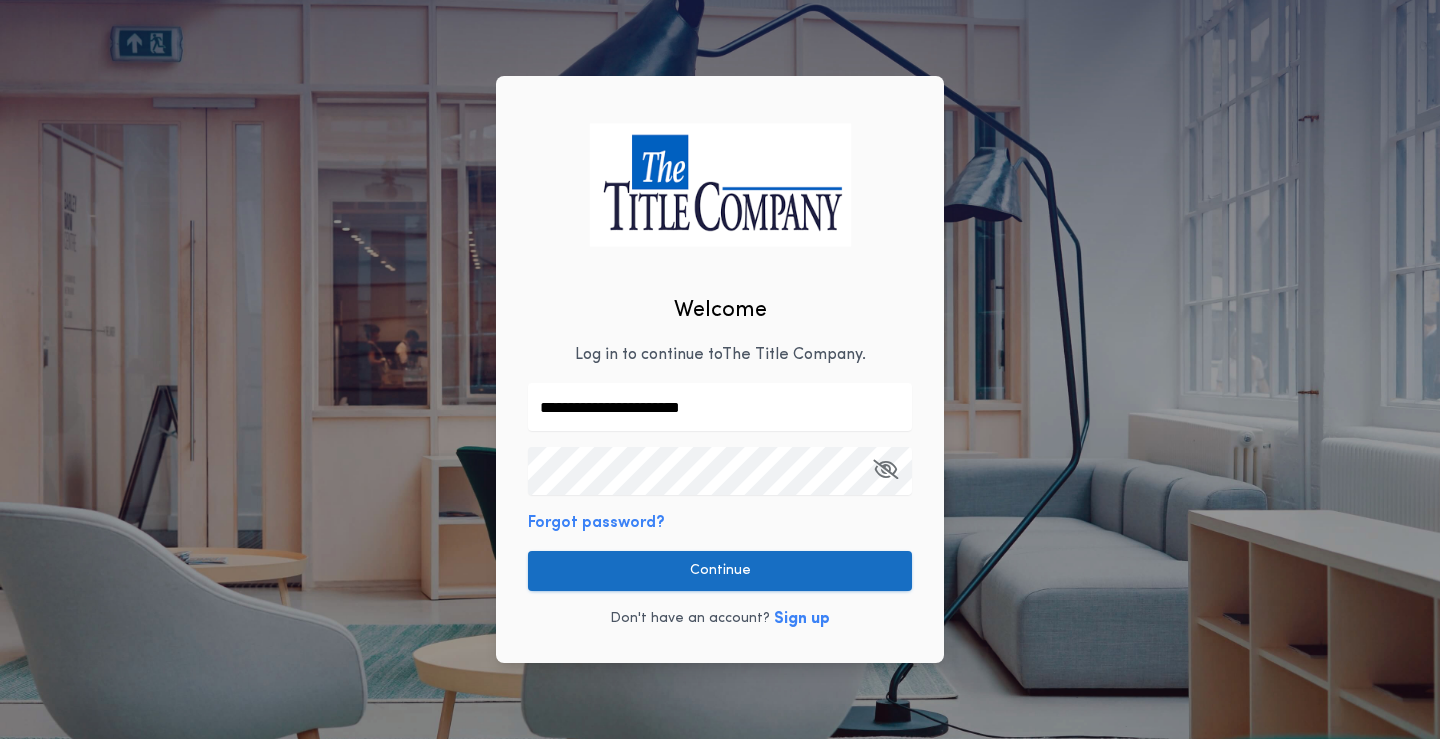 click on "Continue" at bounding box center [720, 571] 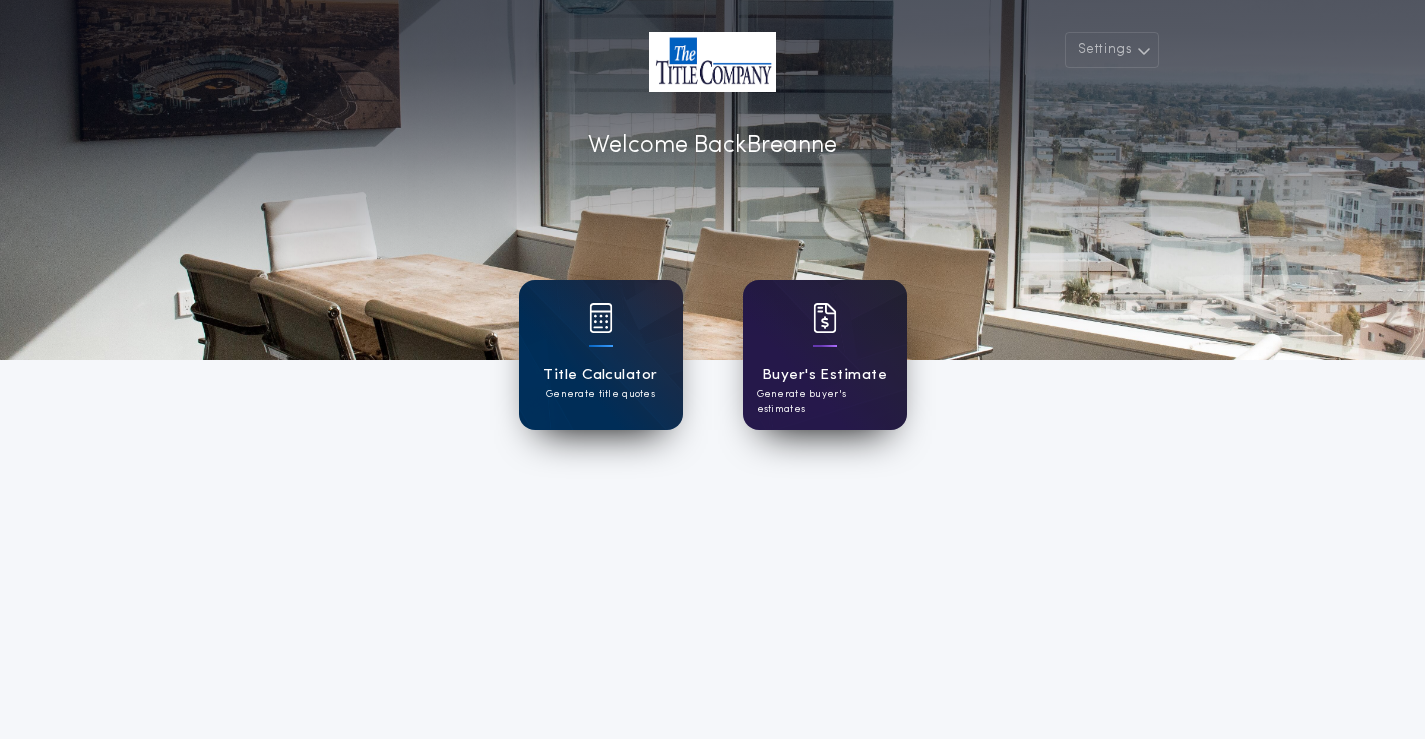 click on "Buyer's Estimate Generate buyer's estimates" at bounding box center (825, 355) 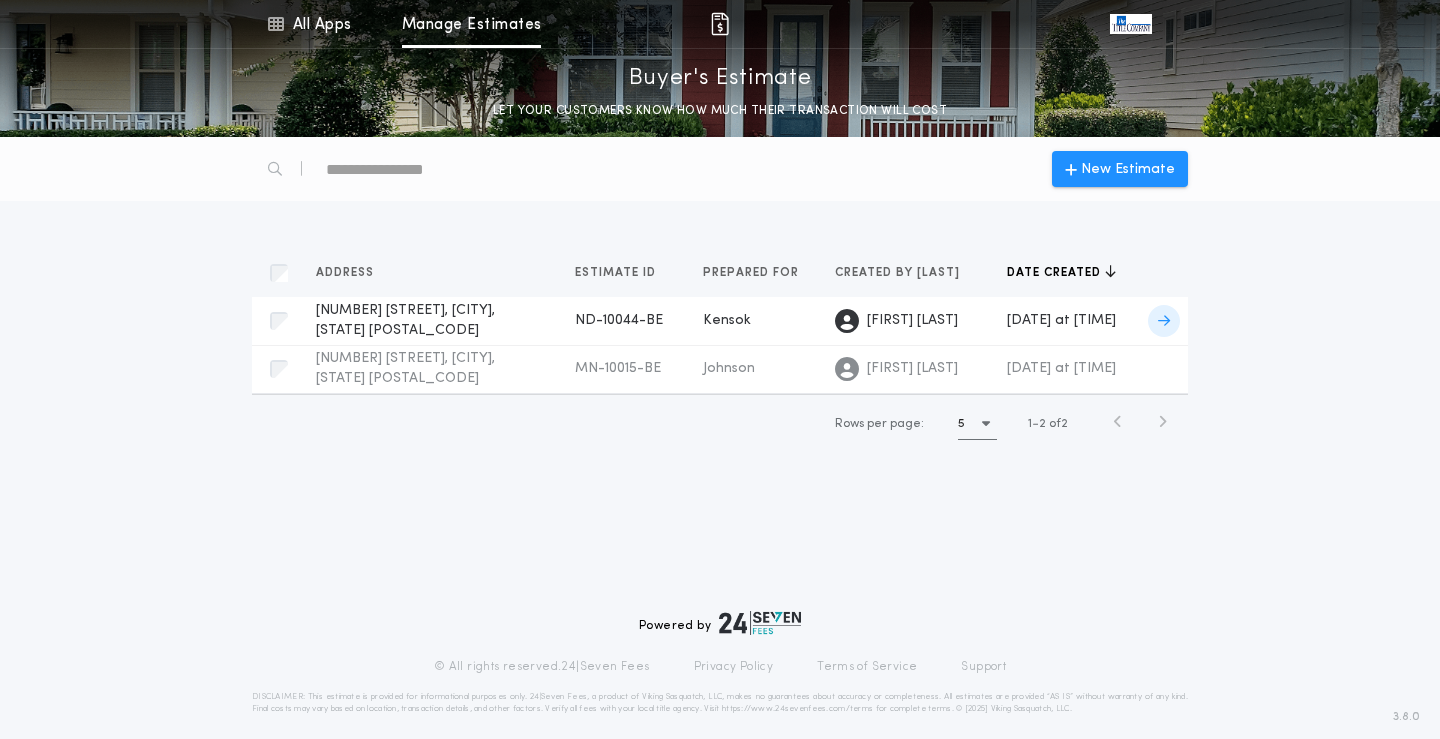 click on "3768 157th Ave SE, Mapleton, ND 58059" at bounding box center [405, 320] 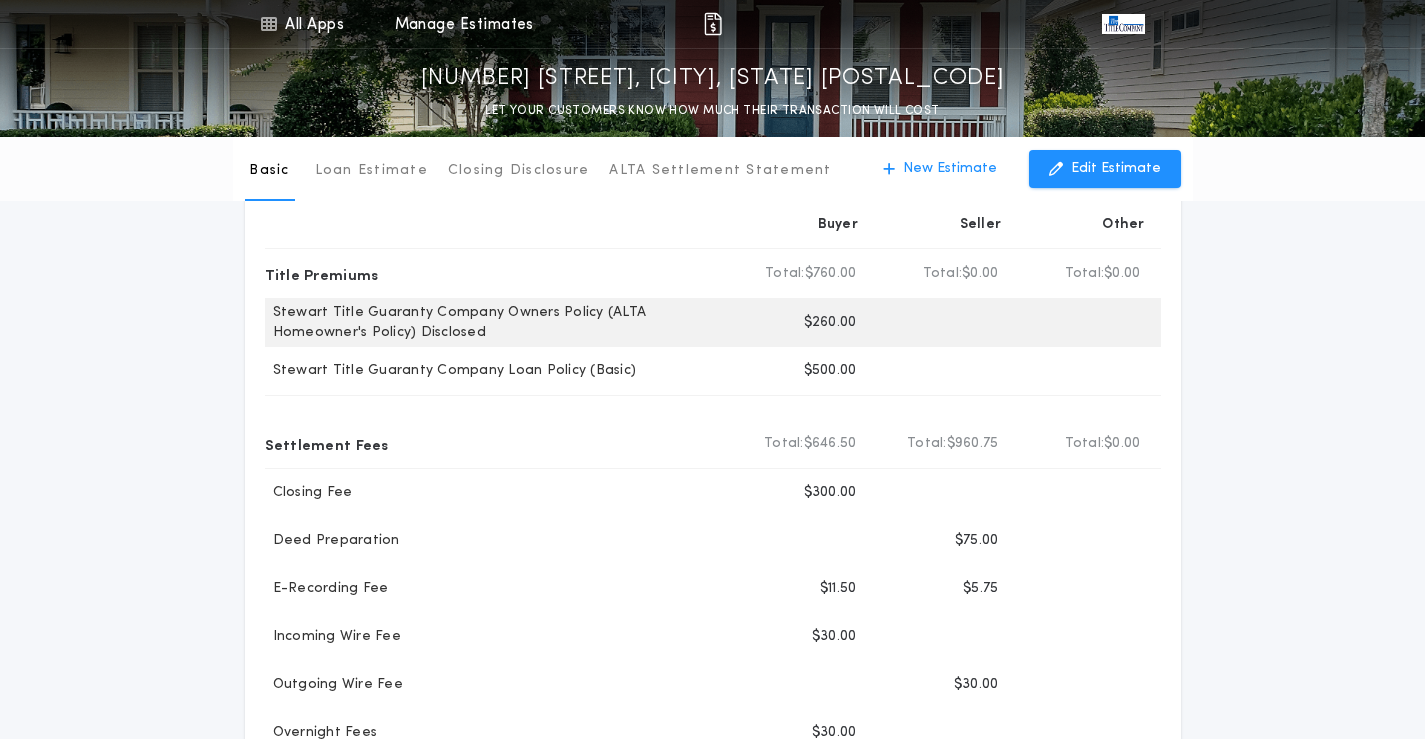 scroll, scrollTop: 100, scrollLeft: 0, axis: vertical 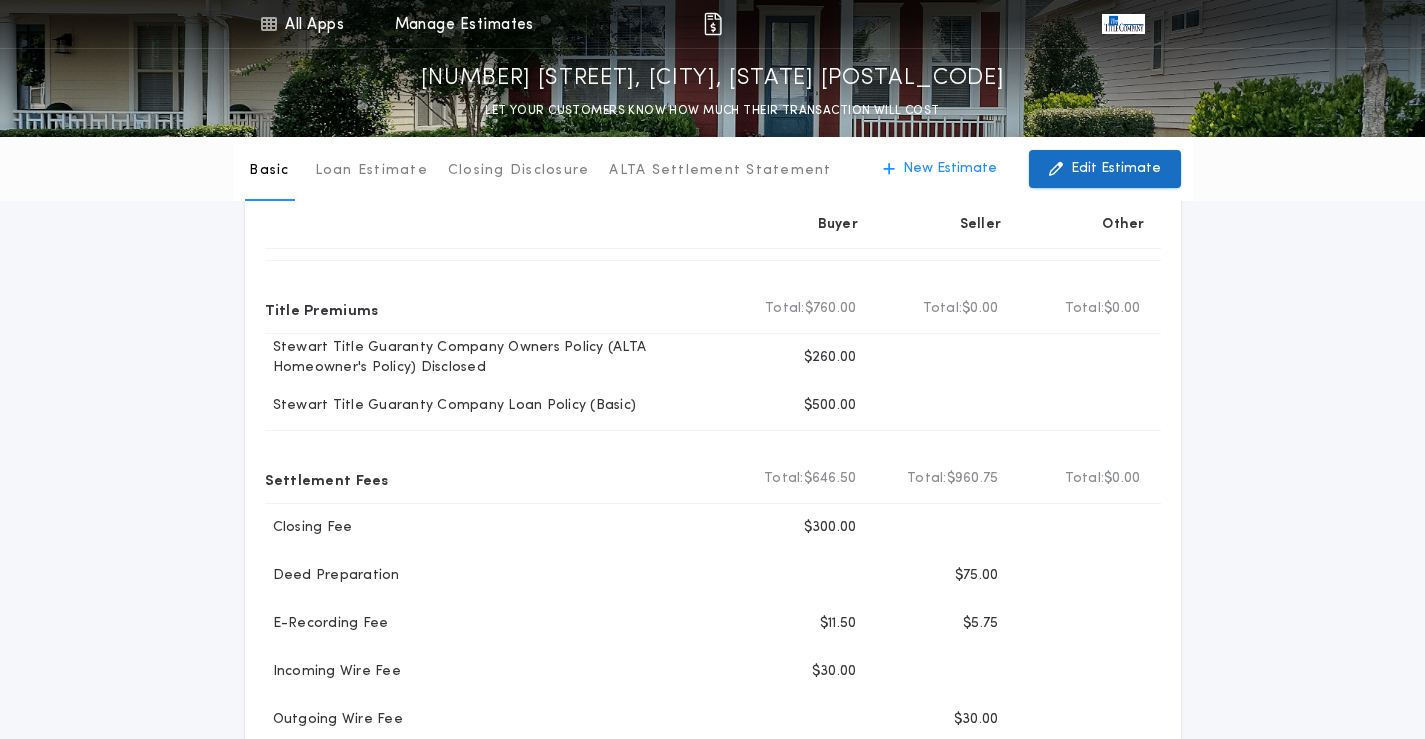 click on "Edit Estimate" at bounding box center (1105, 169) 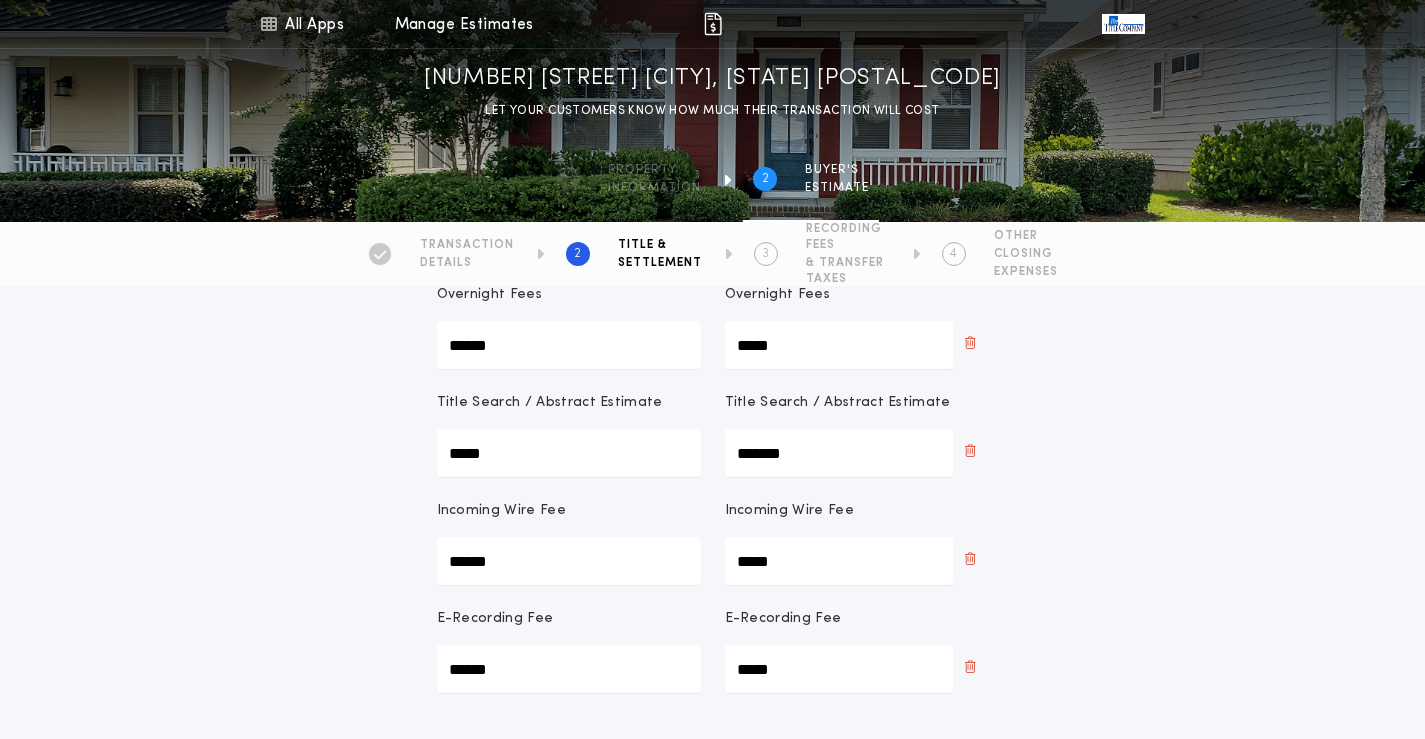 scroll, scrollTop: 1000, scrollLeft: 0, axis: vertical 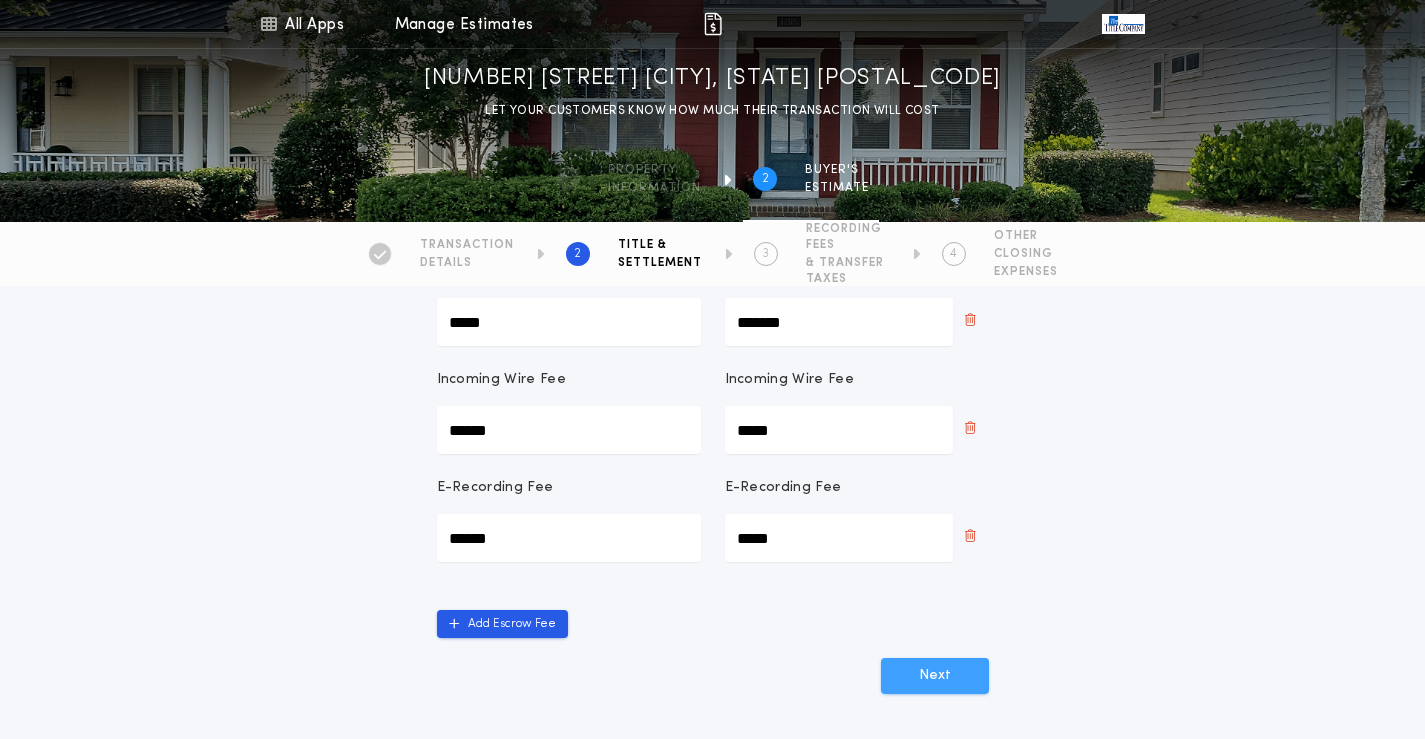 click on "Next" at bounding box center (935, 676) 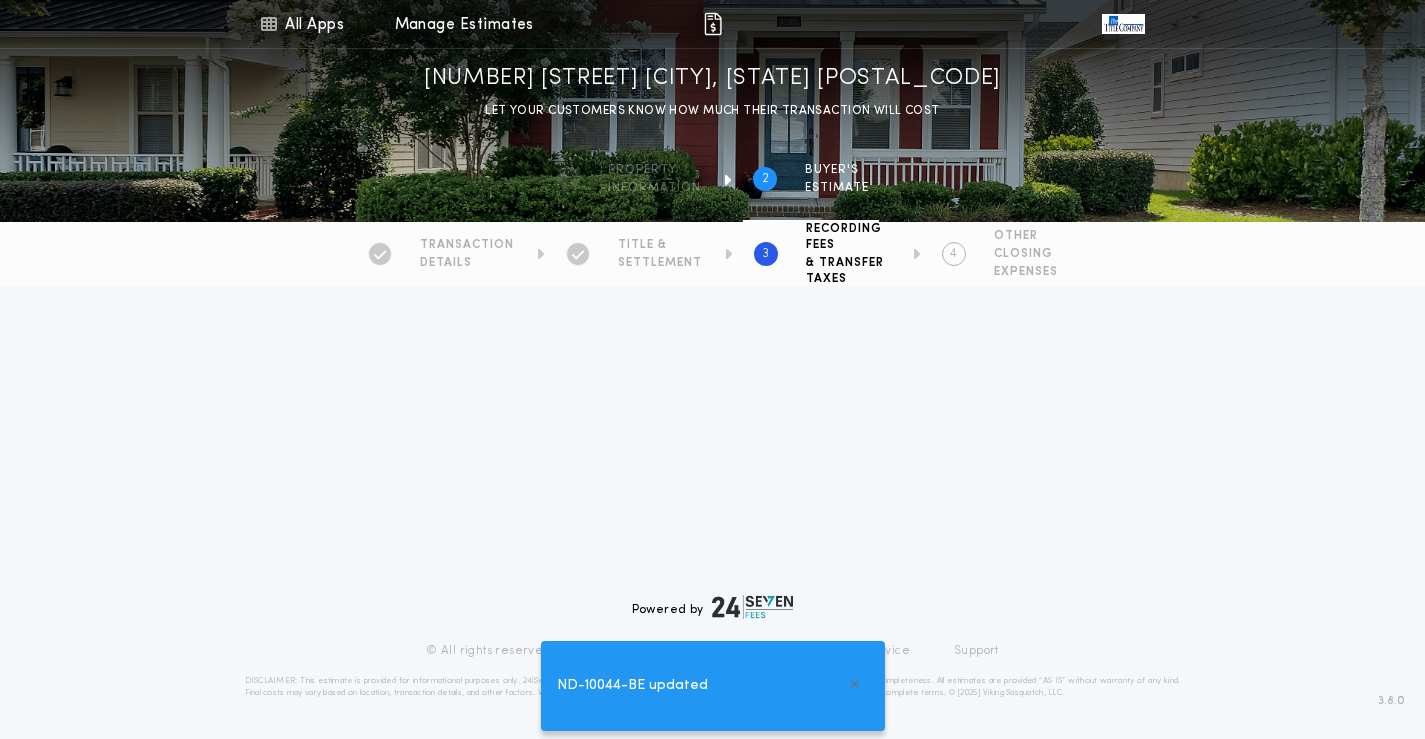 scroll, scrollTop: 0, scrollLeft: 0, axis: both 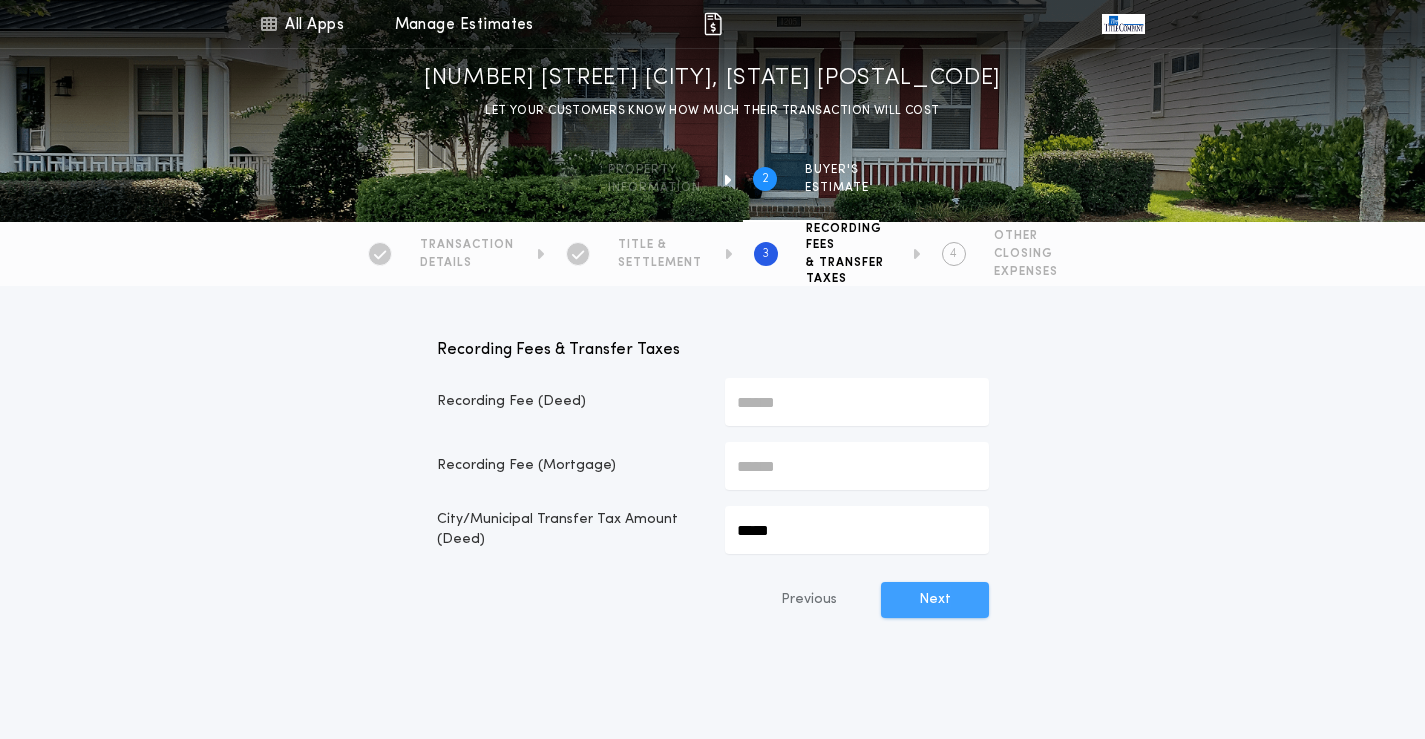 click on "Next" at bounding box center (935, 600) 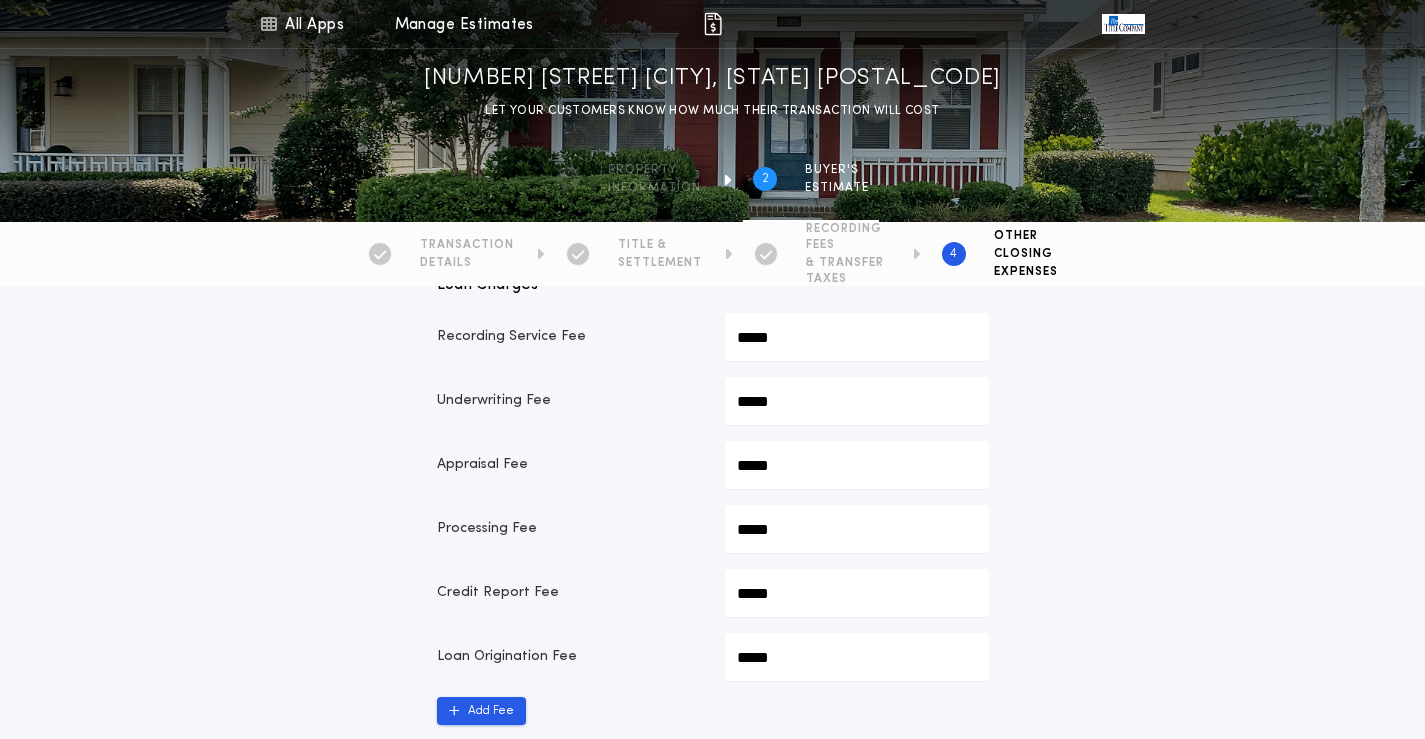 scroll, scrollTop: 100, scrollLeft: 0, axis: vertical 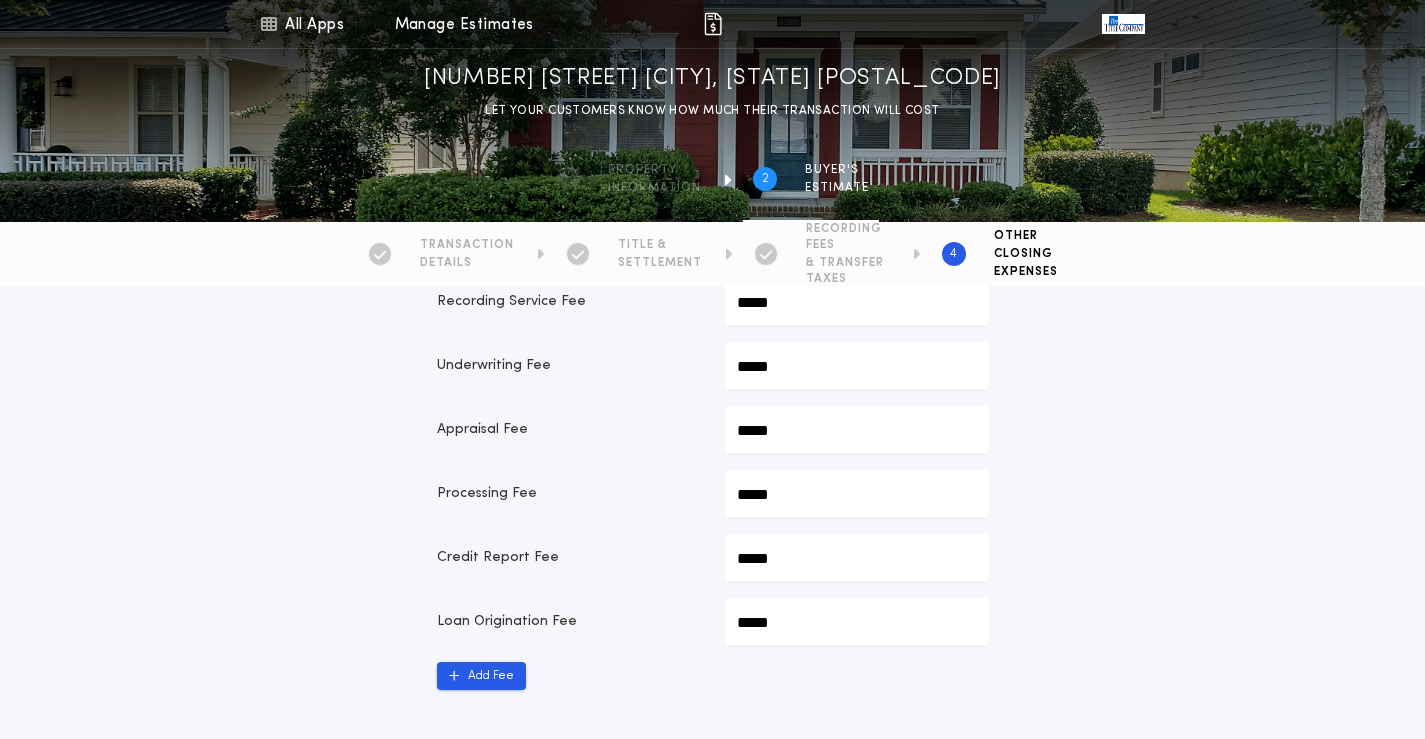click on "*****" at bounding box center (857, 430) 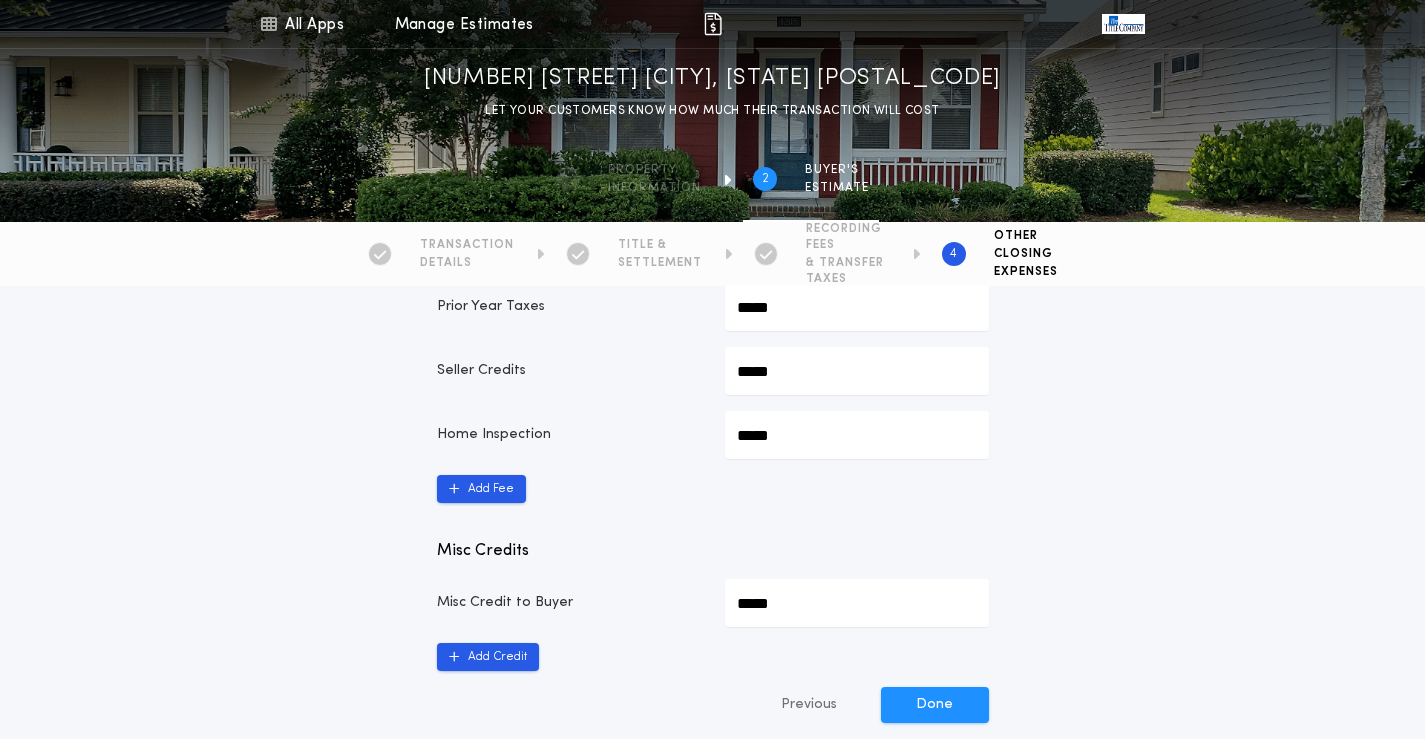 scroll, scrollTop: 1100, scrollLeft: 0, axis: vertical 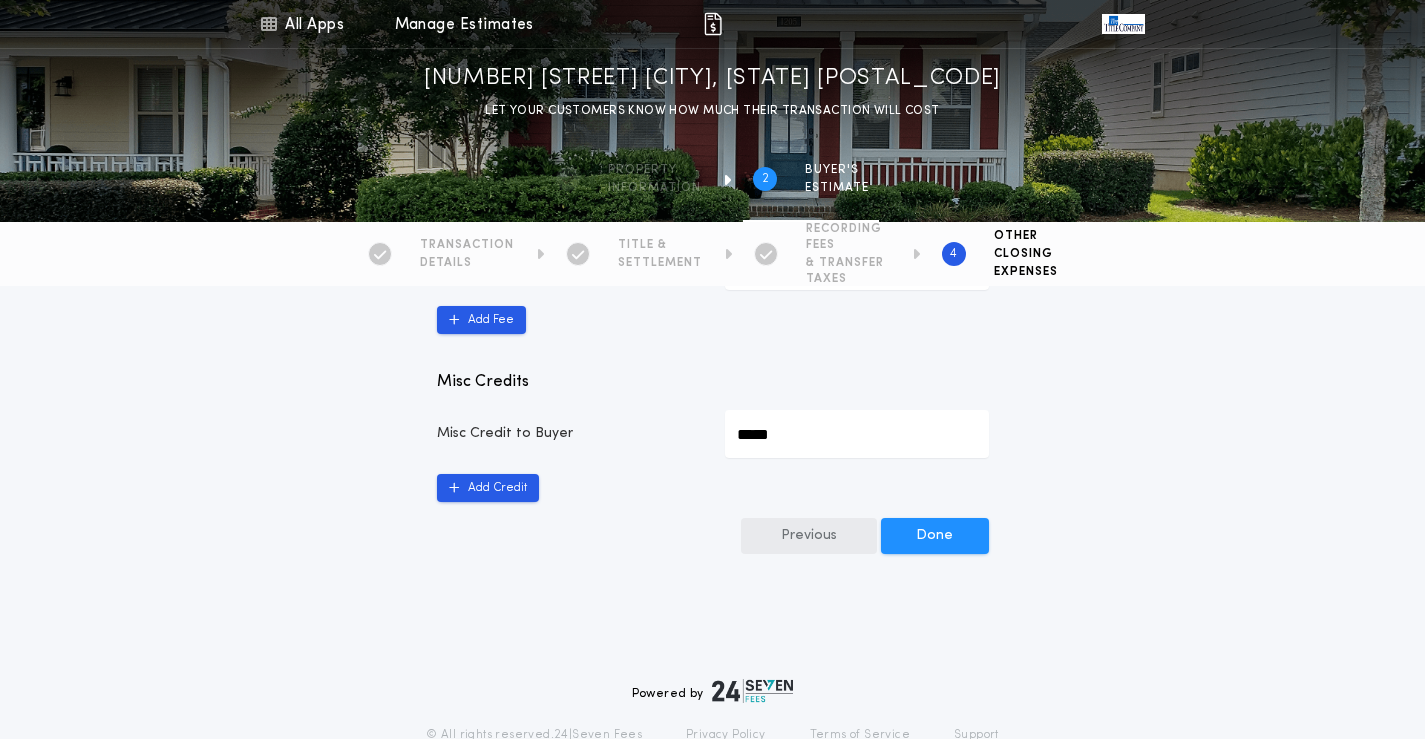 click on "Previous" at bounding box center (809, 536) 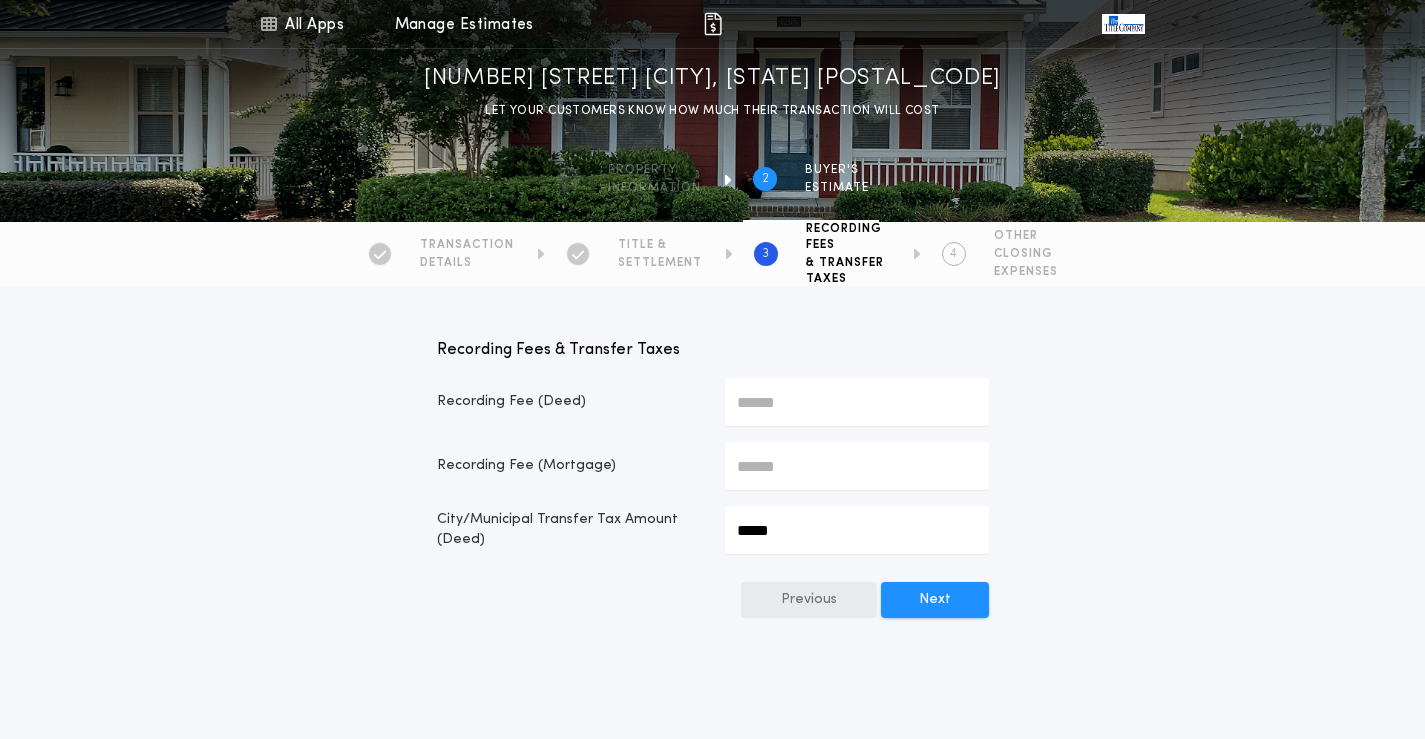 click on "Previous" at bounding box center (809, 600) 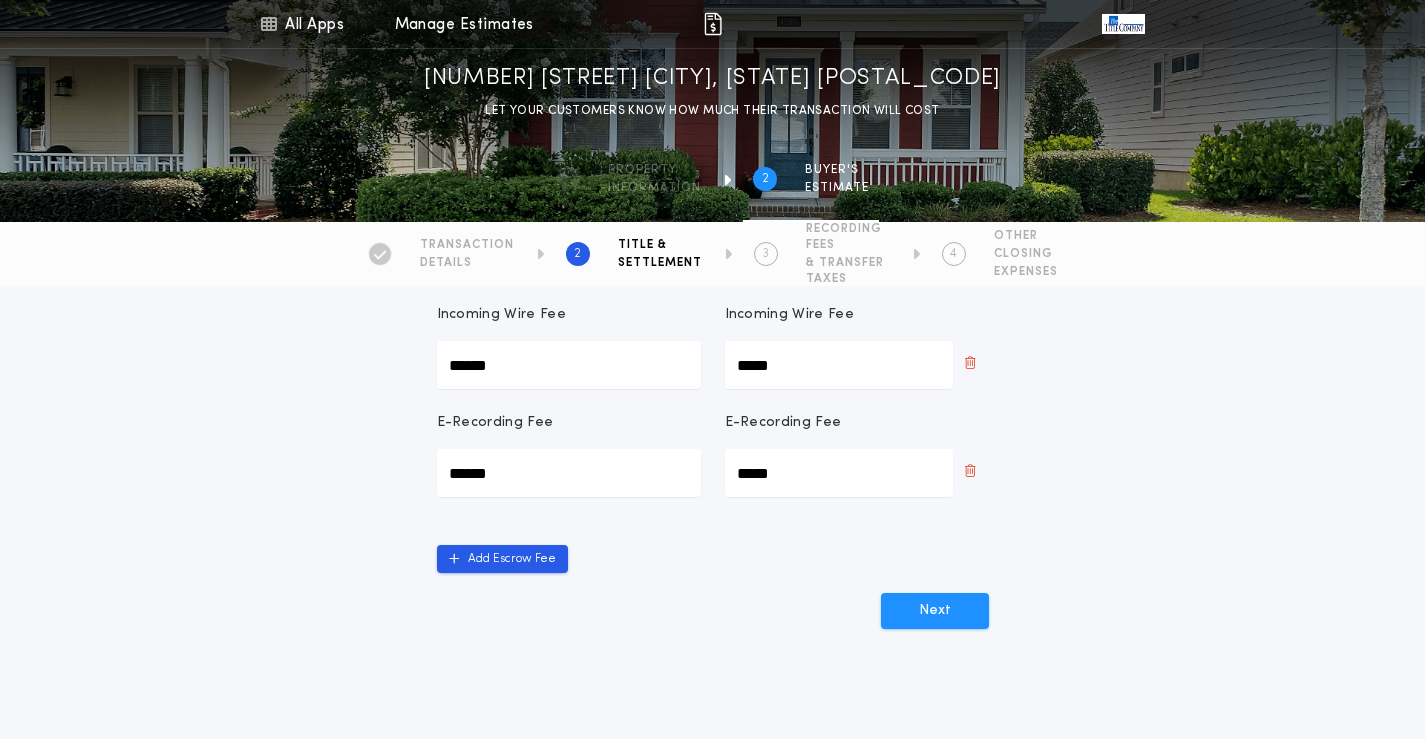 scroll, scrollTop: 1100, scrollLeft: 0, axis: vertical 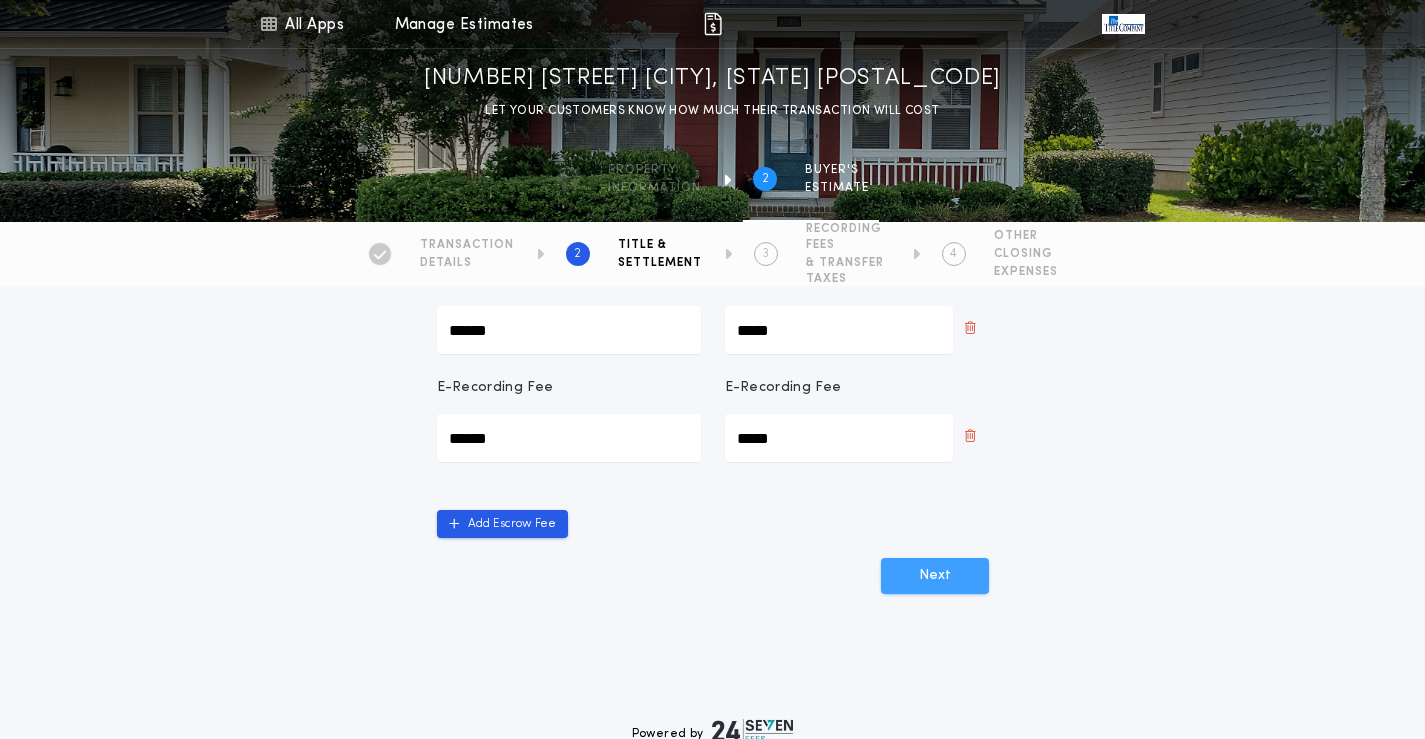 click on "Next" at bounding box center (935, 576) 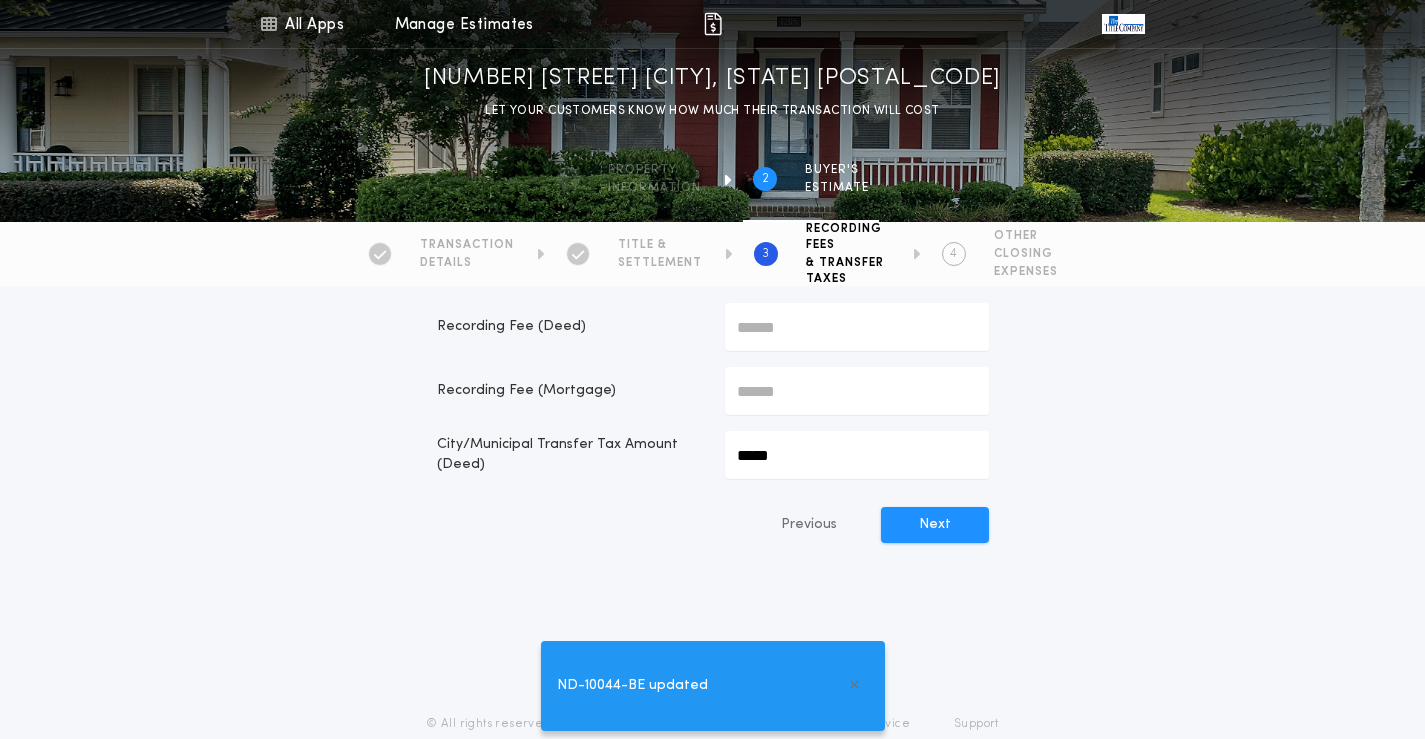 scroll, scrollTop: 0, scrollLeft: 0, axis: both 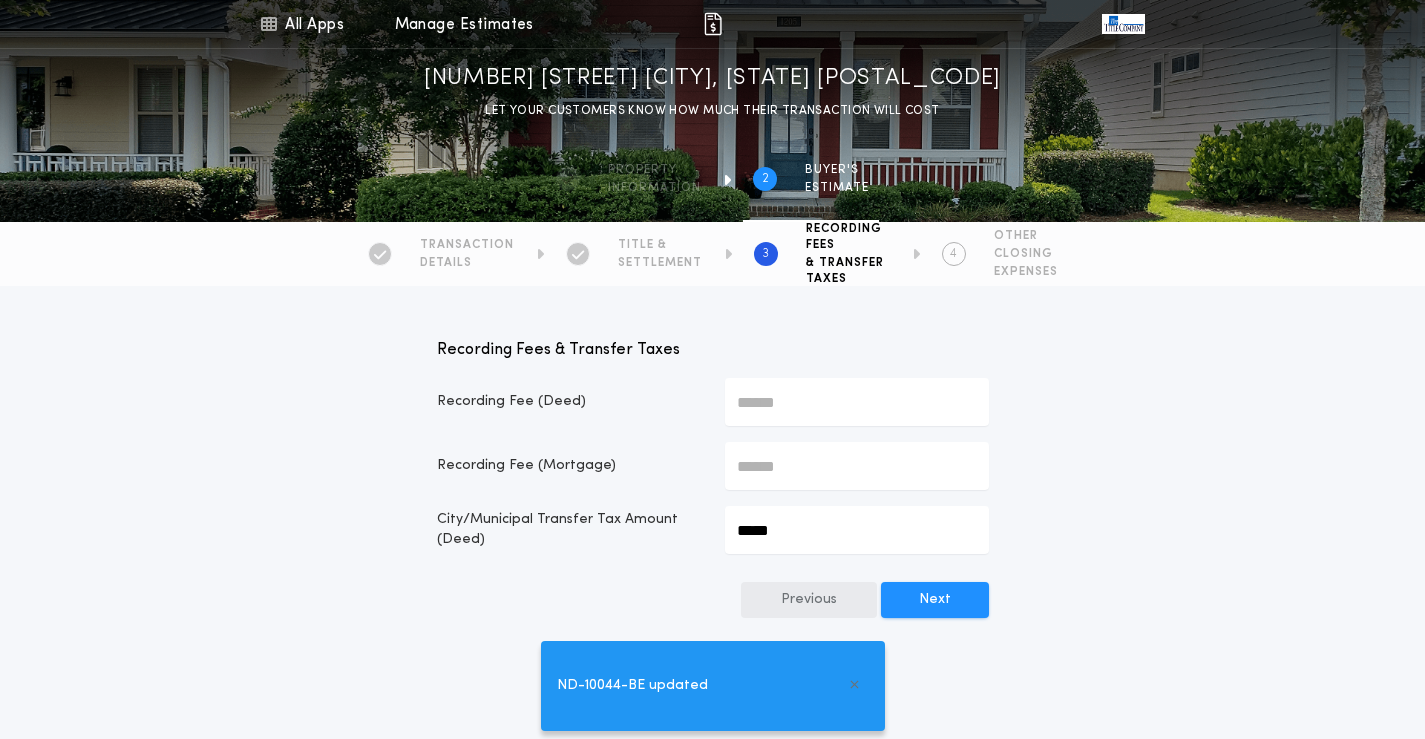 click on "Previous" at bounding box center [809, 600] 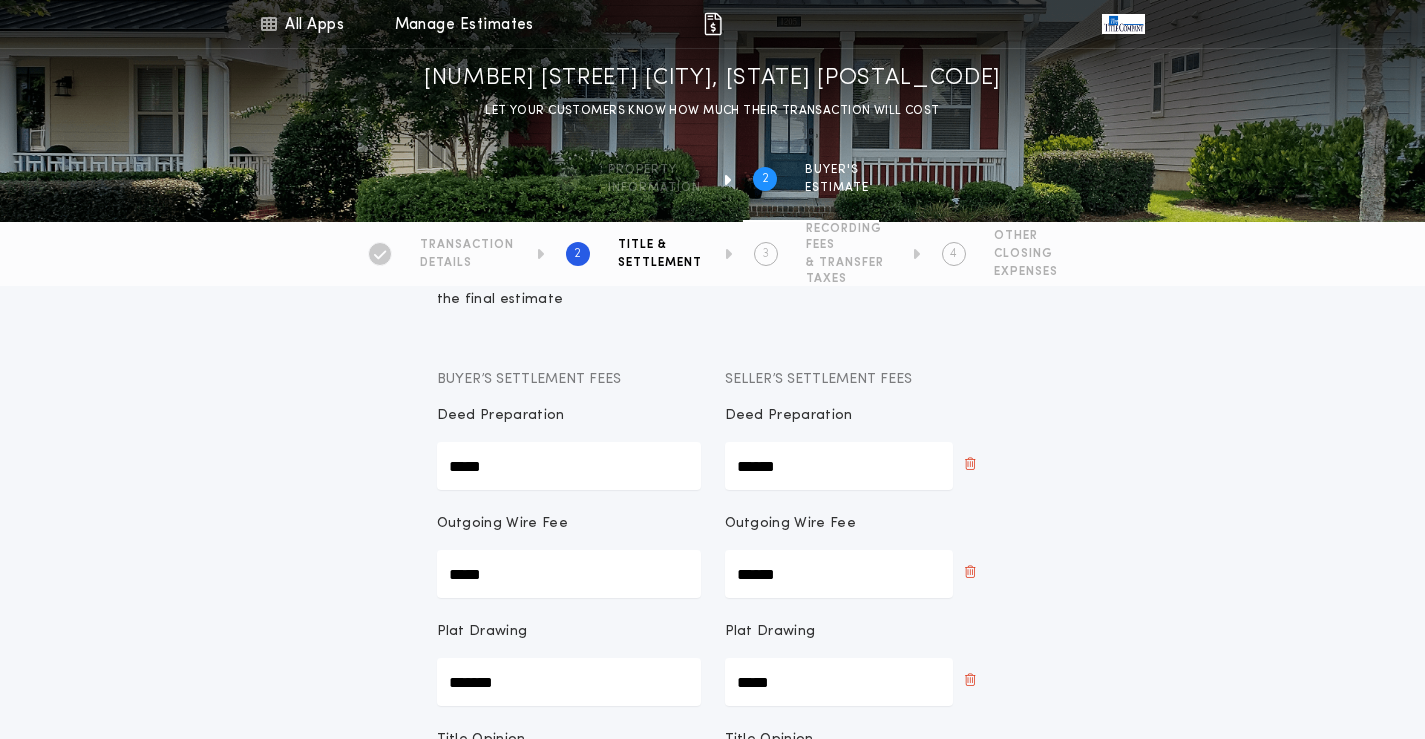 click on "Title & Settlement Title Insurance rates and associated fees will be calculated and displayed on the final estimate BUYER’S TITLE INSURANCE FEES Stewart Title Guaranty Company Owners Policy (ALTA Homeowner's Policy) ******* Stewart Title Guaranty Company Loan Policy (Basic) ******* Stewart Title Guaranty Company Simultaneous Issue (Basic) ******* SELLER’S TITLE INSURANCE FEES Stewart Title Guaranty Company Owners Policy (ALTA Homeowner's Policy) ***** Stewart Title Guaranty Company Loan Policy (Basic) ***** Stewart Title Guaranty Company Simultaneous Issue (Basic) ***** Buyer’s Settlement Fees Seller’s Settlement Fees Deed Preparation  ***** Deed Preparation  ****** Outgoing Wire Fee ***** Outgoing Wire Fee ****** Plat Drawing ******* Plat Drawing ***** Title Opinion  ******* Title Opinion  ***** Closing Fee ******* Closing Fee ***** Title Clearance Fee ***** Title Clearance Fee ******* Overnight Fees ****** Overnight Fees ***** Title Search / Abstract Estimate ***** Title Search / Abstract Estimate" at bounding box center [712, 944] 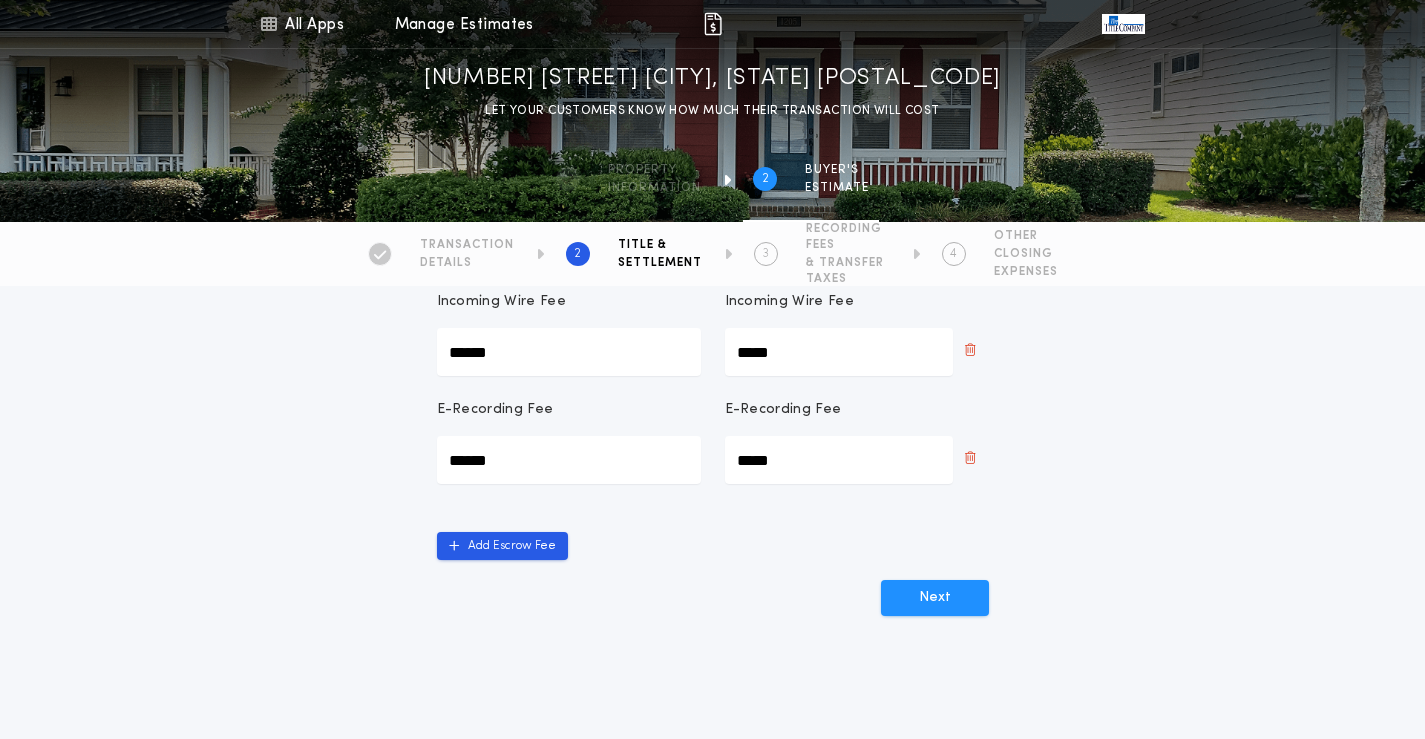 scroll, scrollTop: 1100, scrollLeft: 0, axis: vertical 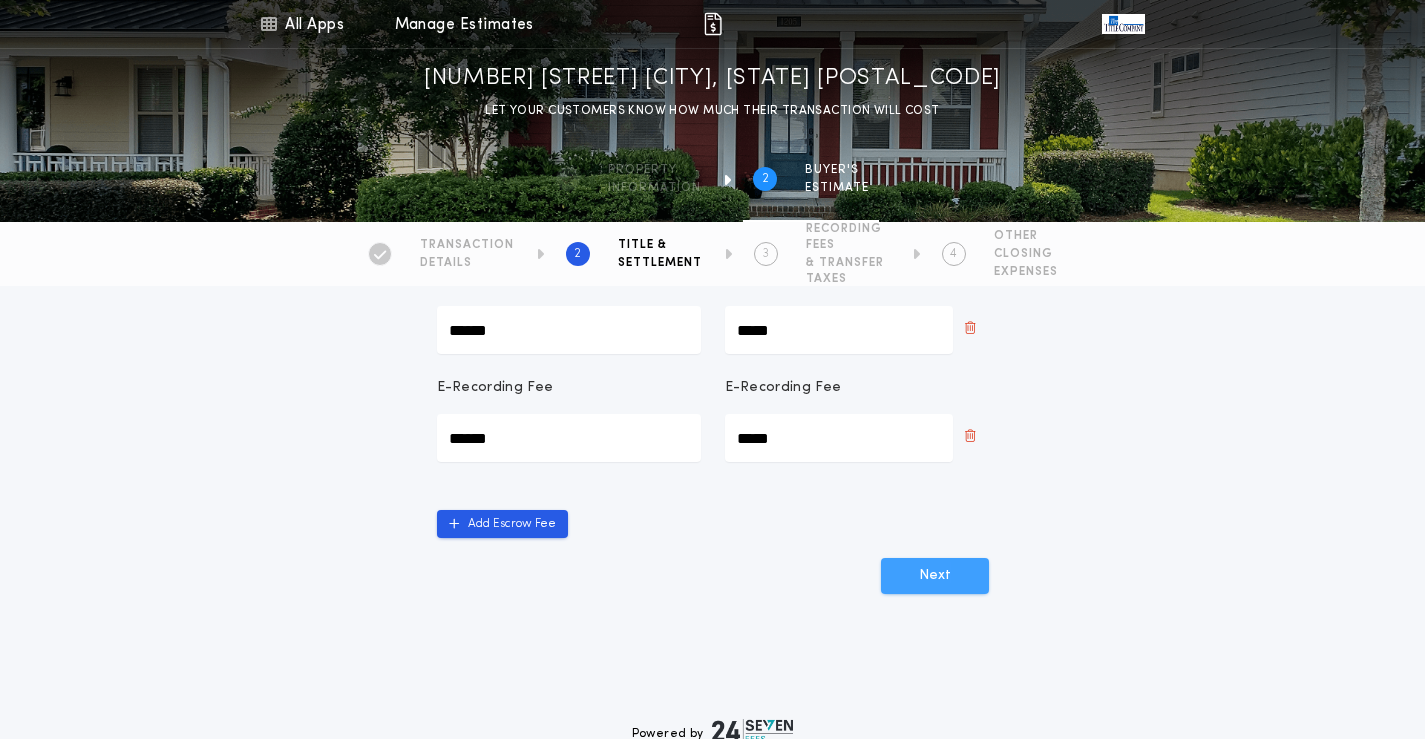 click on "Next" at bounding box center [935, 576] 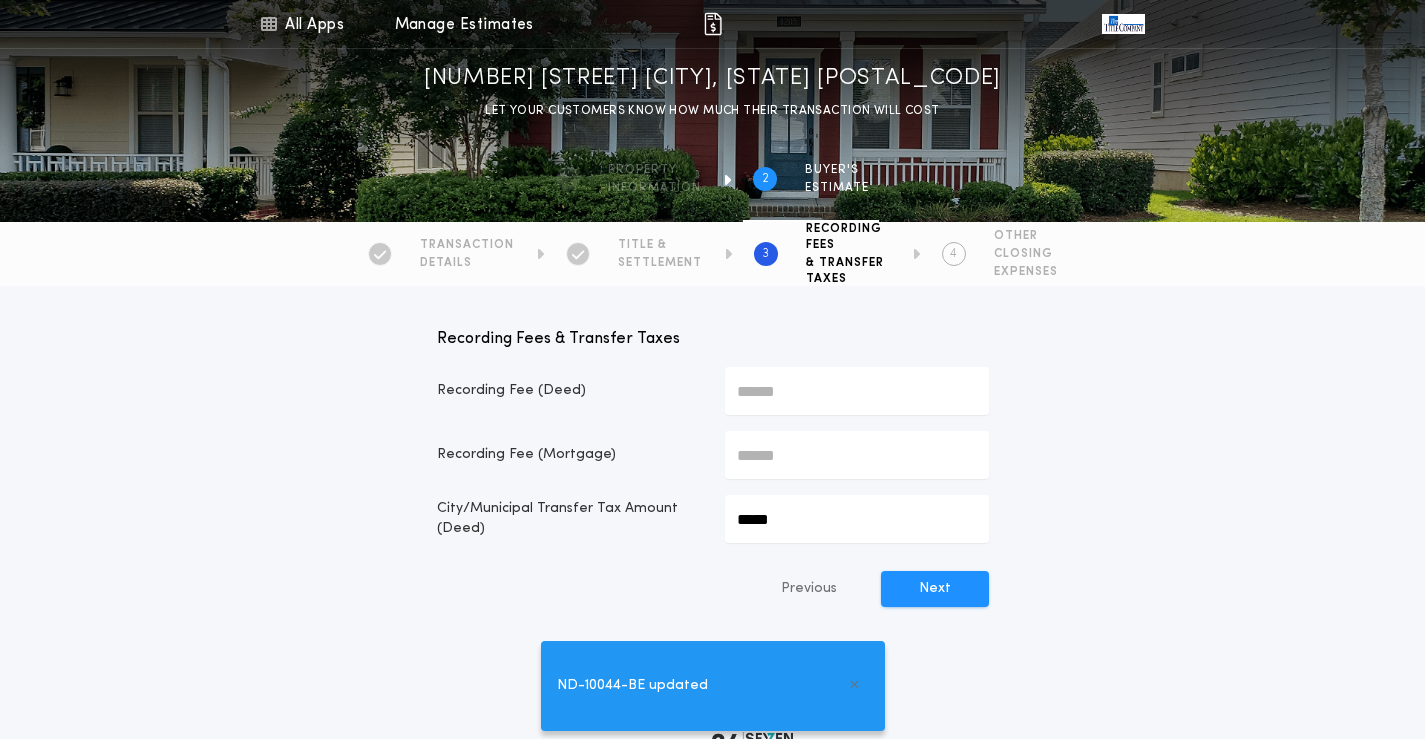 scroll, scrollTop: 0, scrollLeft: 0, axis: both 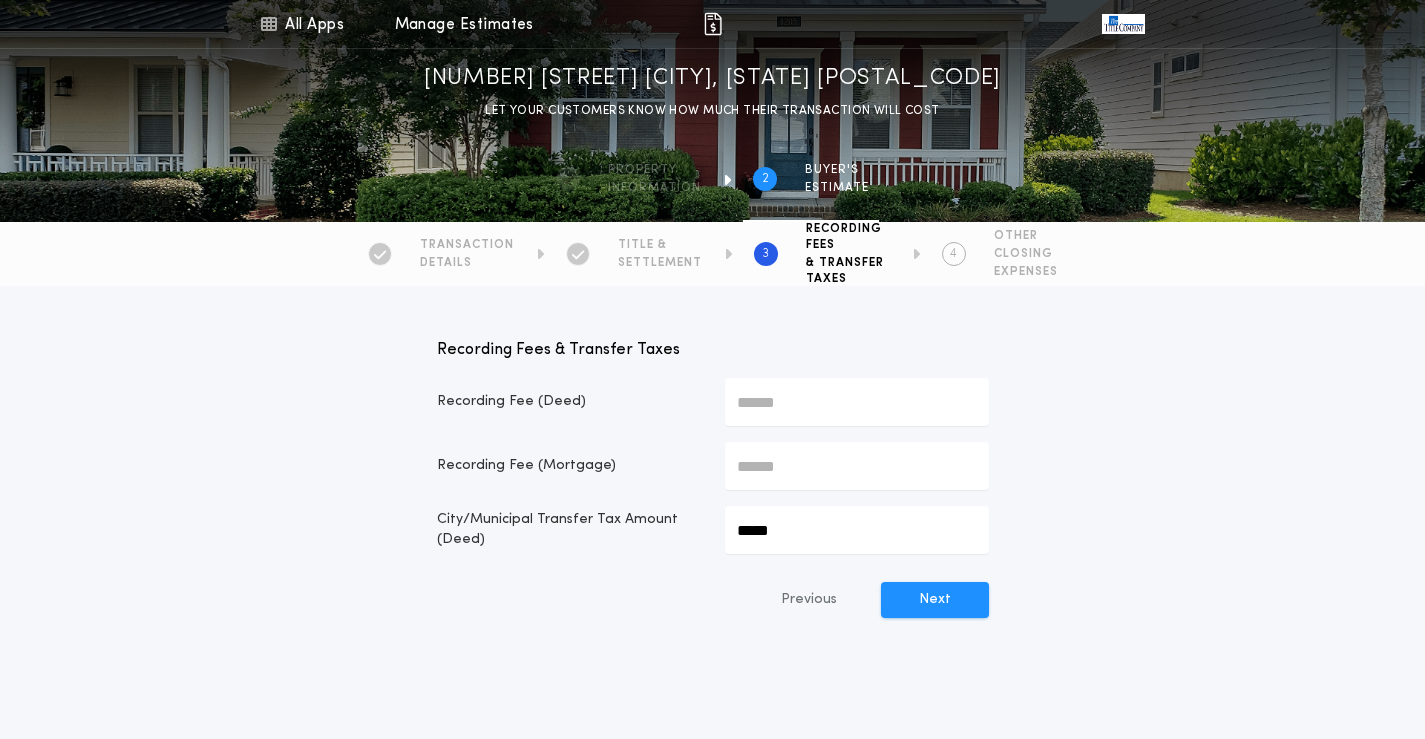 click on "DETAILS" at bounding box center [467, 263] 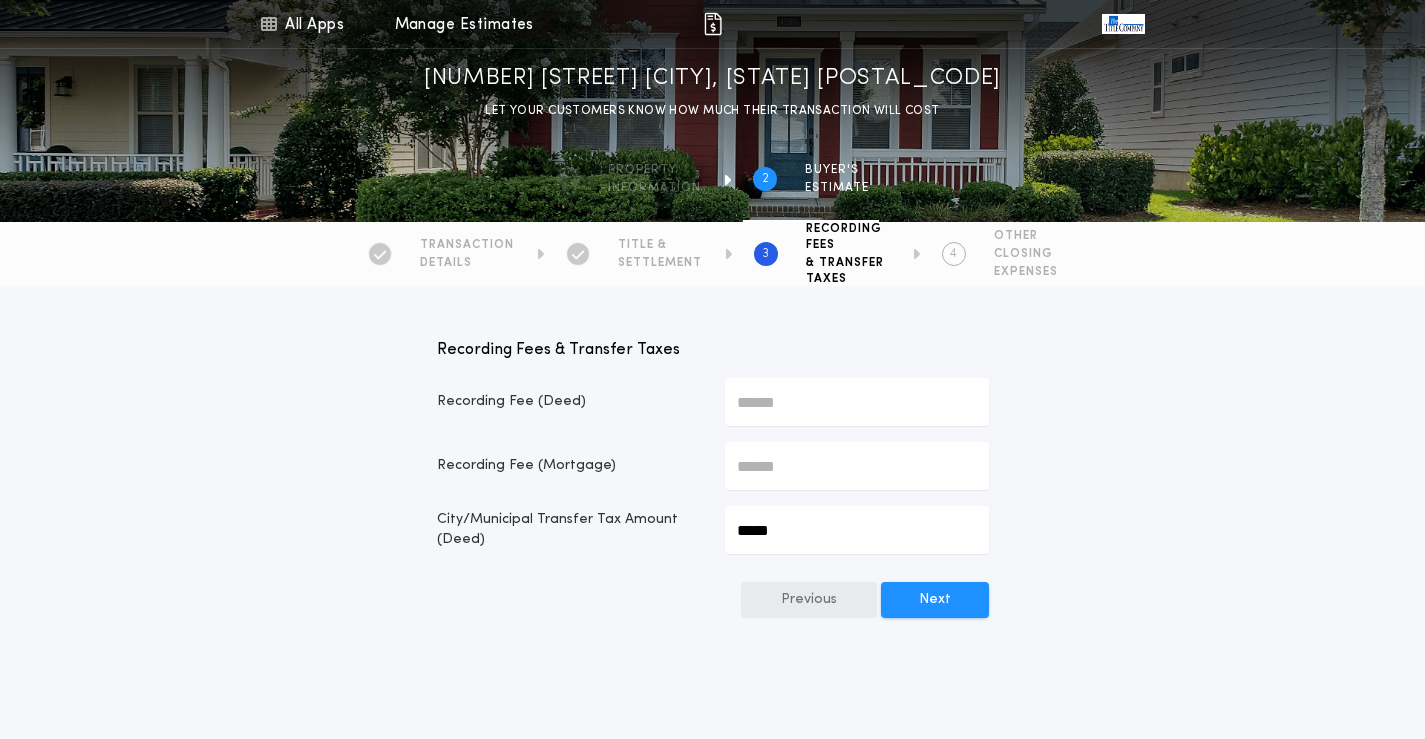 click on "Previous" at bounding box center (809, 600) 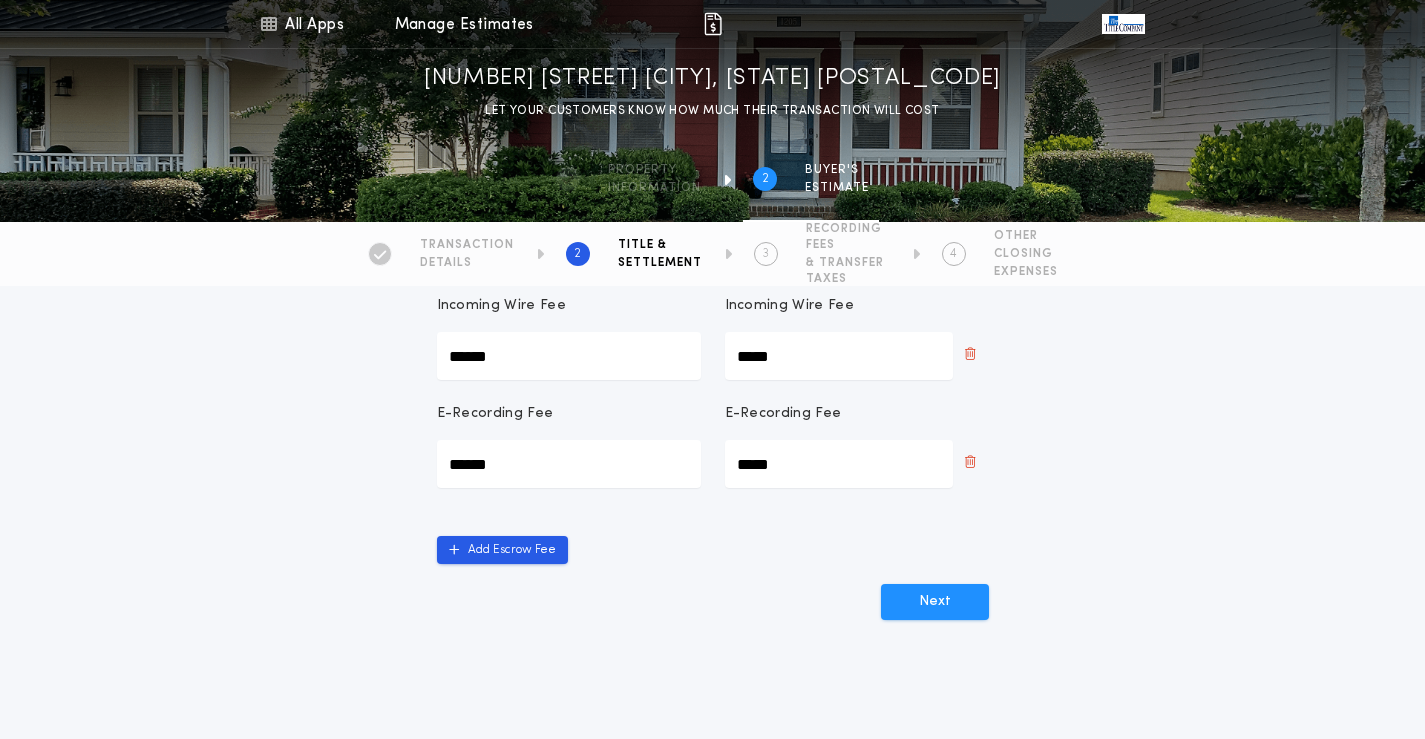 scroll, scrollTop: 1100, scrollLeft: 0, axis: vertical 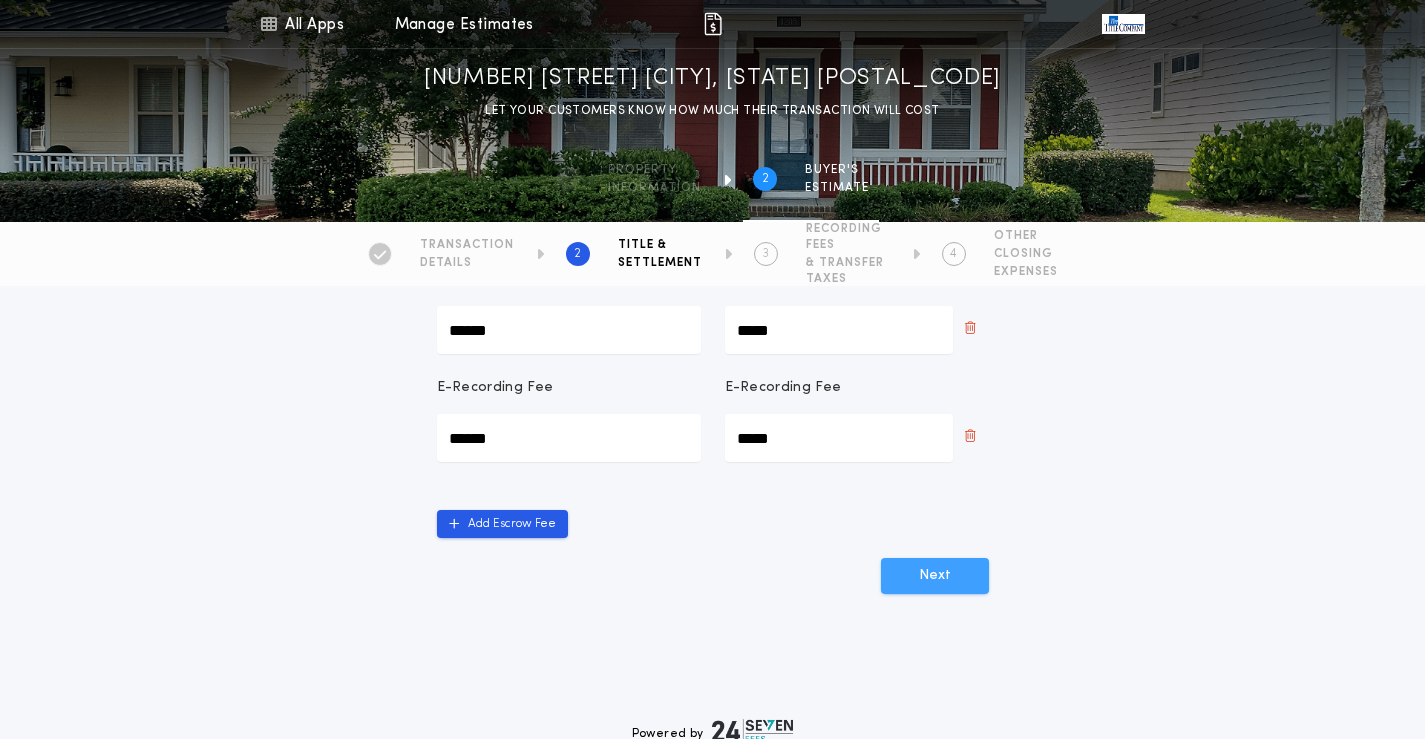 click on "Next" at bounding box center [935, 576] 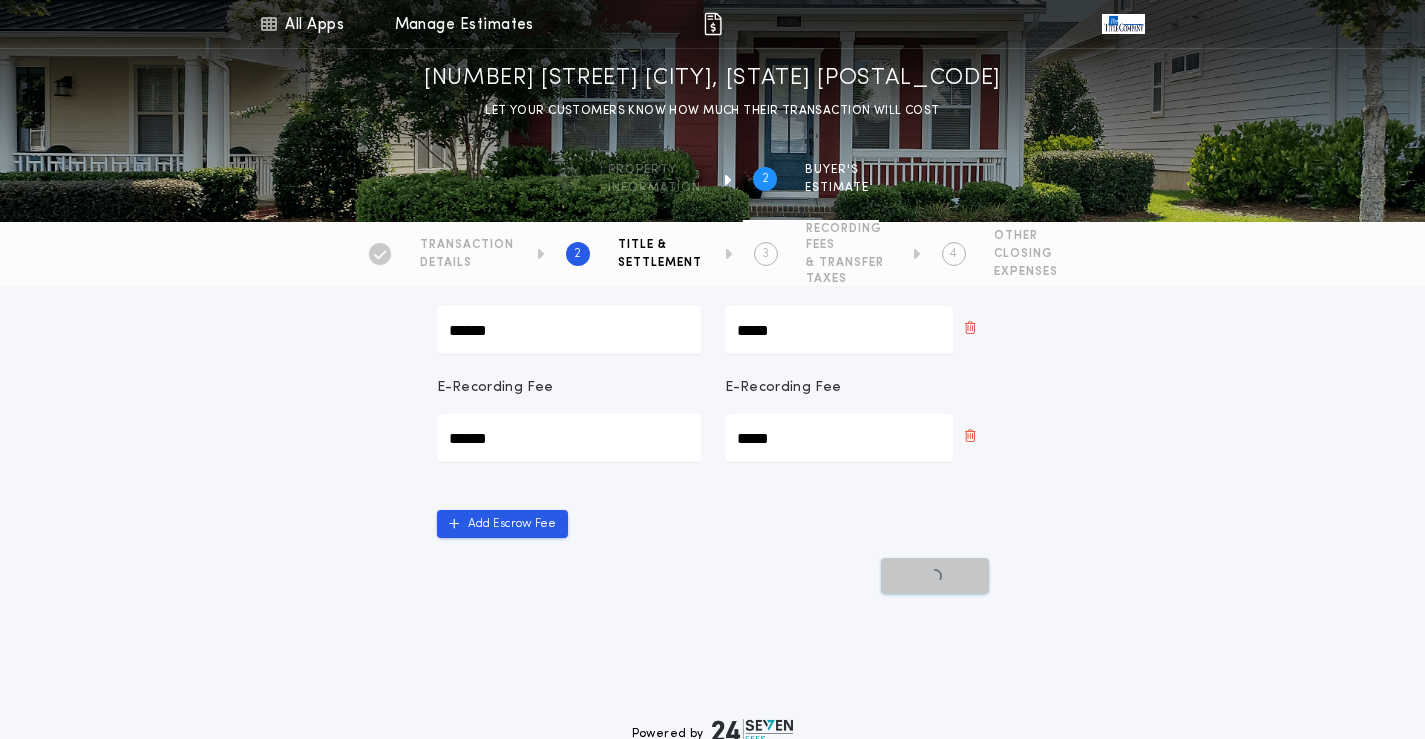 scroll, scrollTop: 0, scrollLeft: 0, axis: both 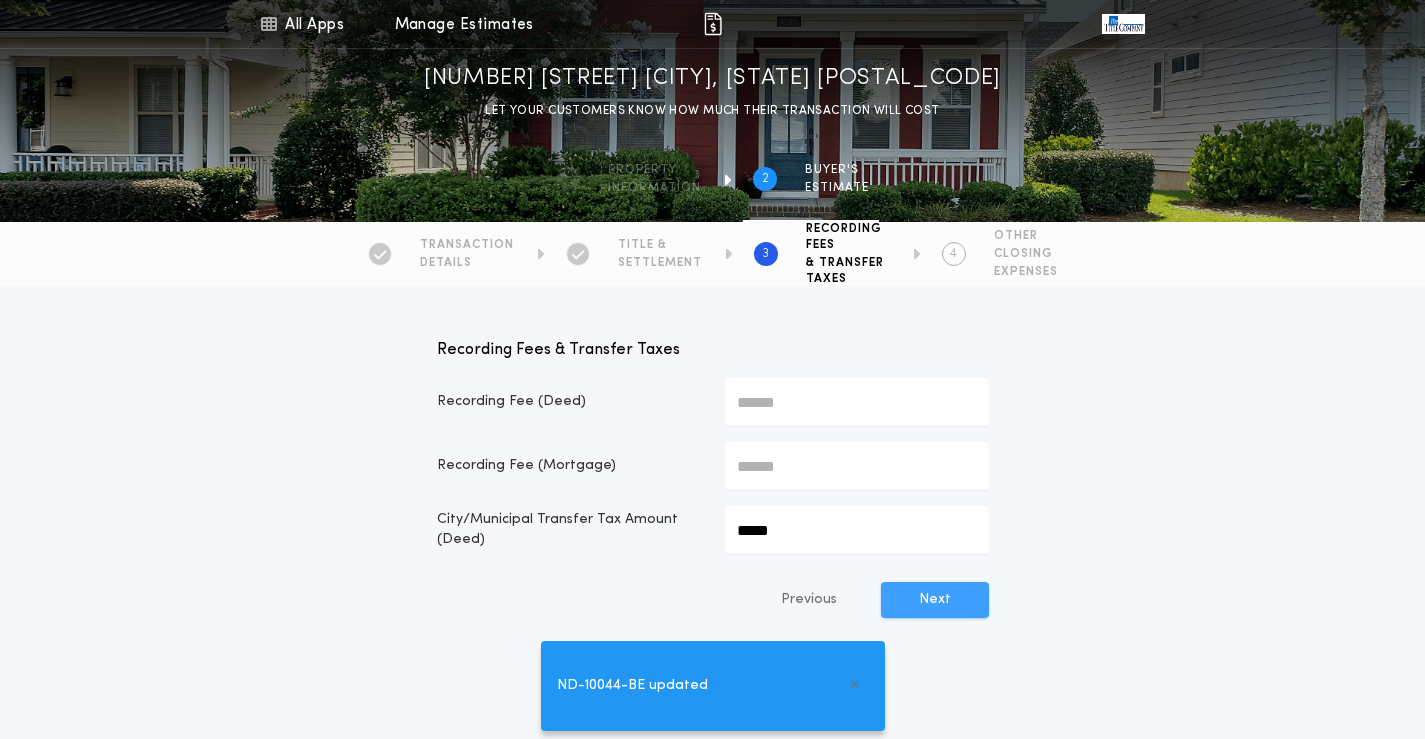 click on "Next" at bounding box center [935, 600] 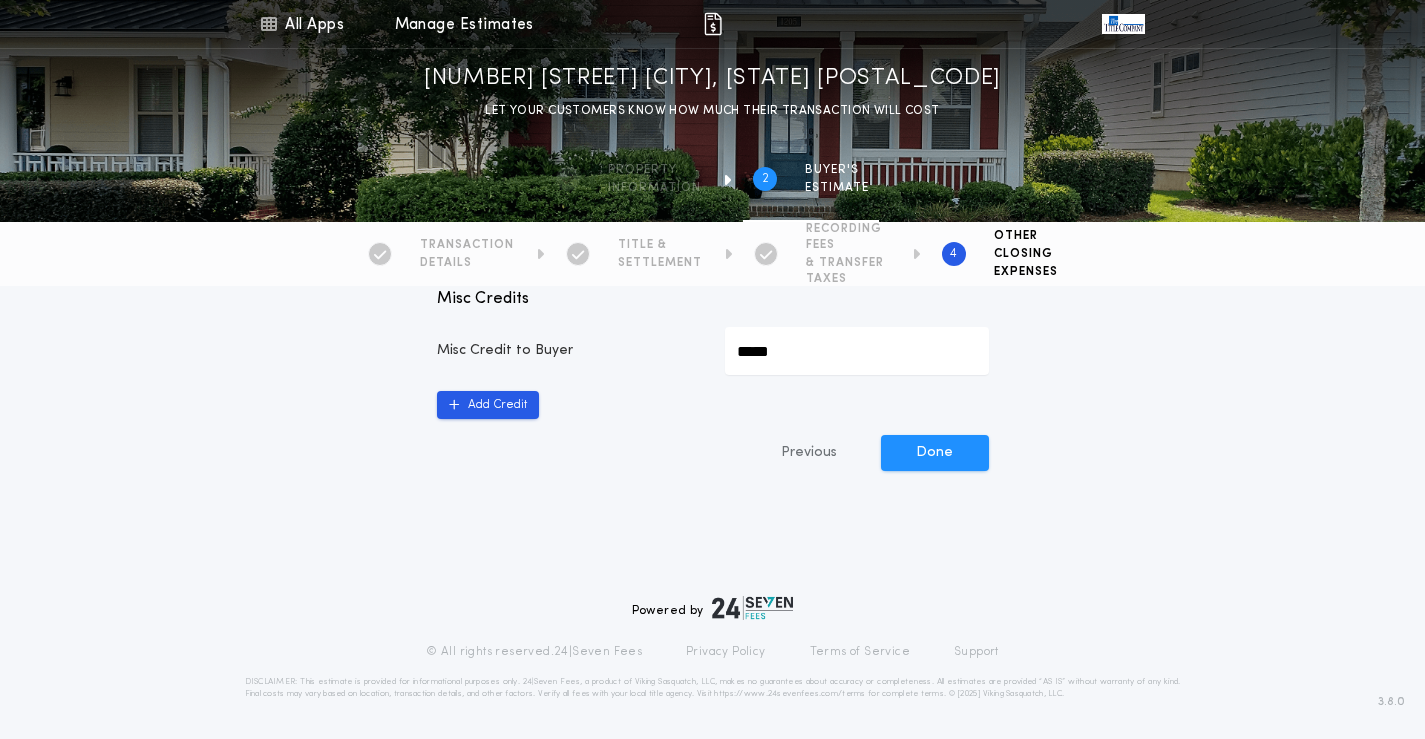 scroll, scrollTop: 1184, scrollLeft: 0, axis: vertical 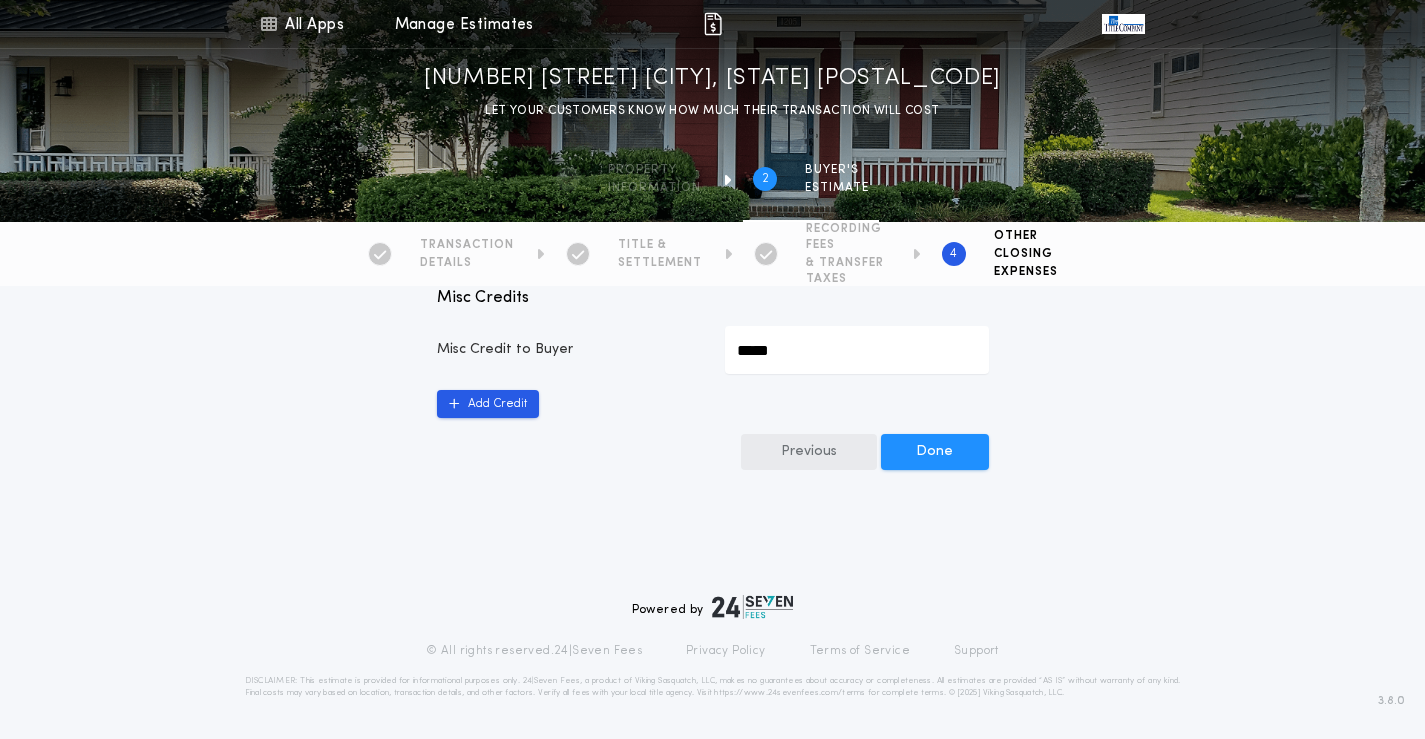click on "Previous" at bounding box center (809, 452) 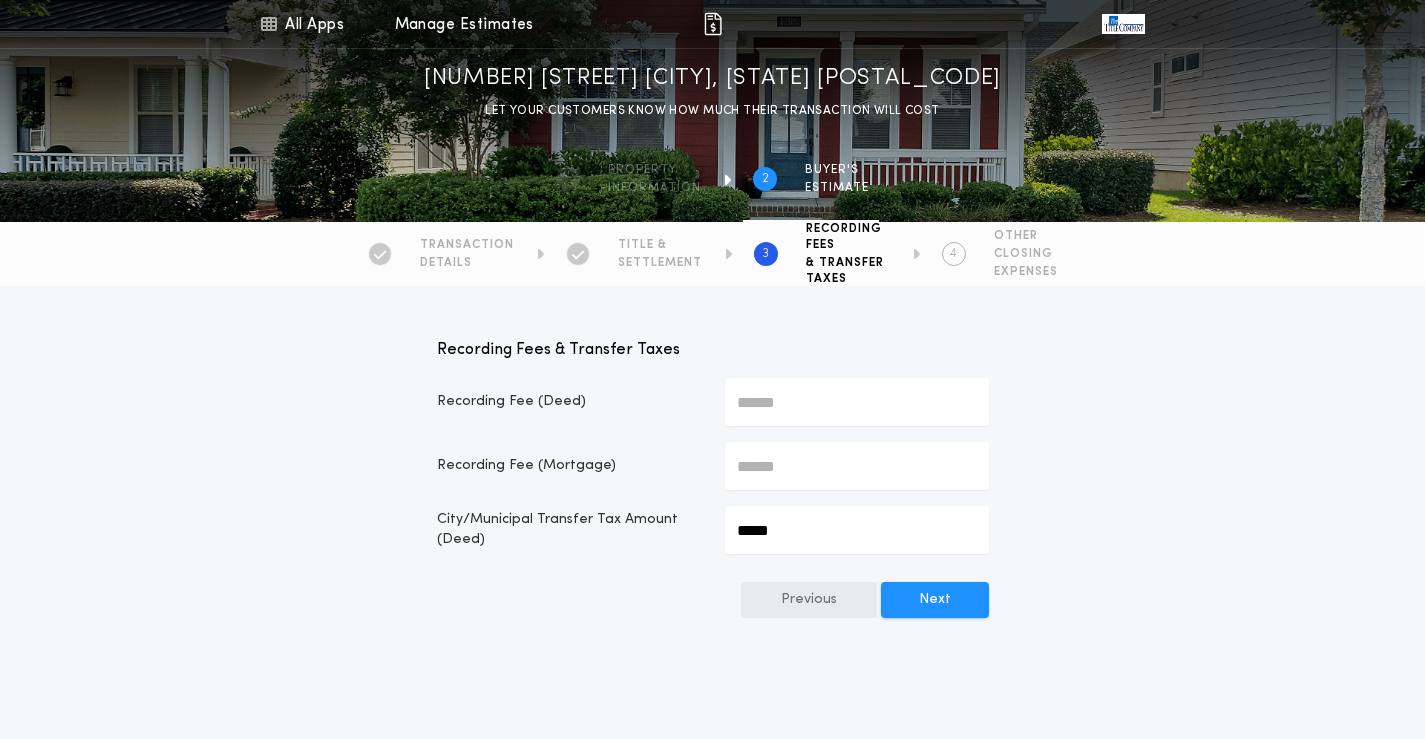click on "Previous" at bounding box center [809, 600] 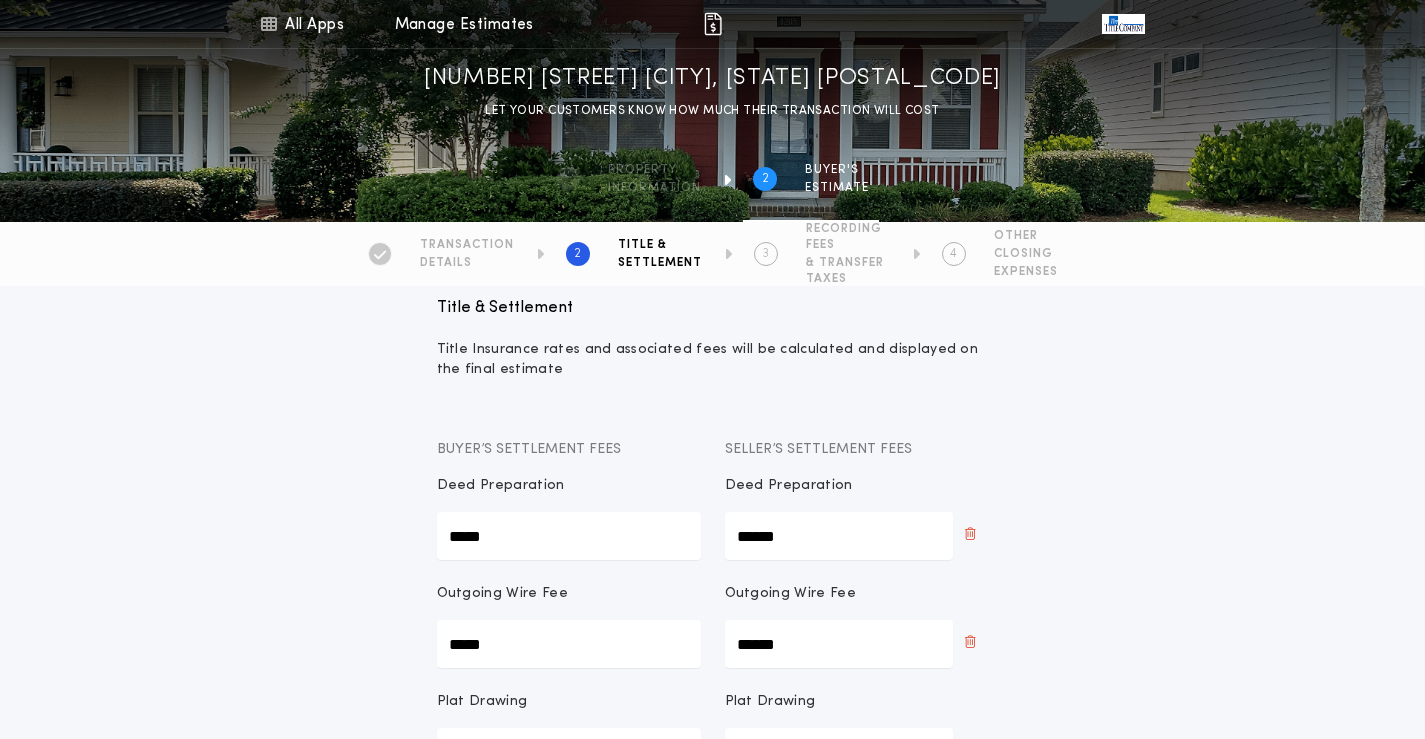 scroll, scrollTop: 0, scrollLeft: 0, axis: both 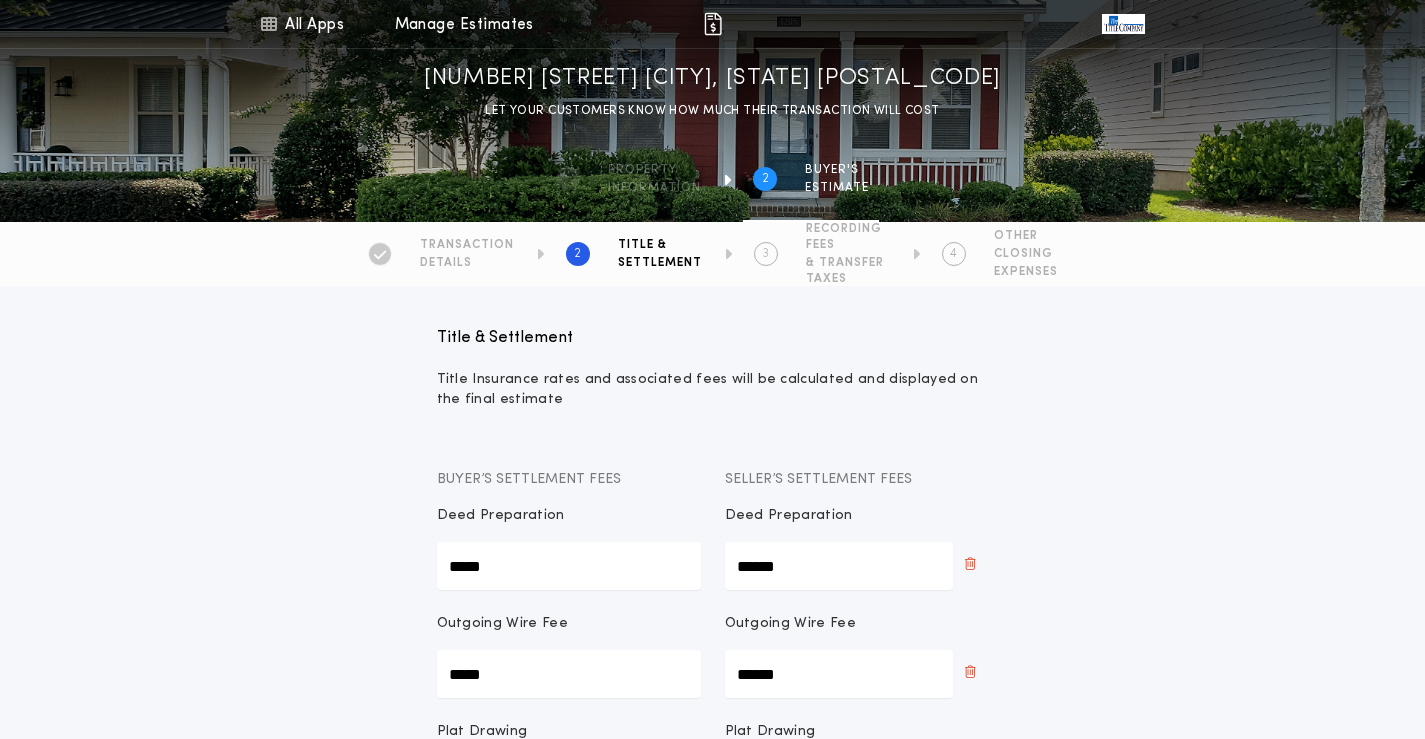 click on "TRANSACTION" at bounding box center [467, 245] 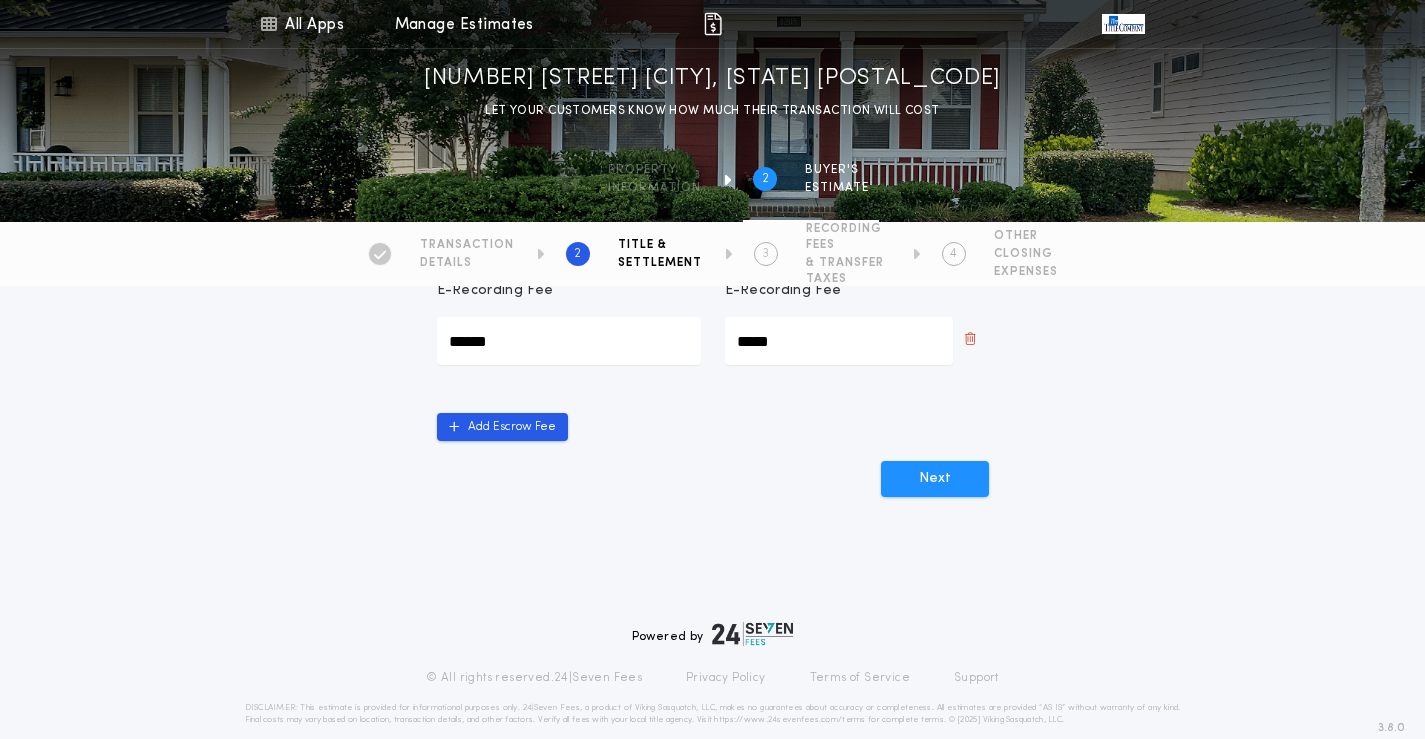 scroll, scrollTop: 1200, scrollLeft: 0, axis: vertical 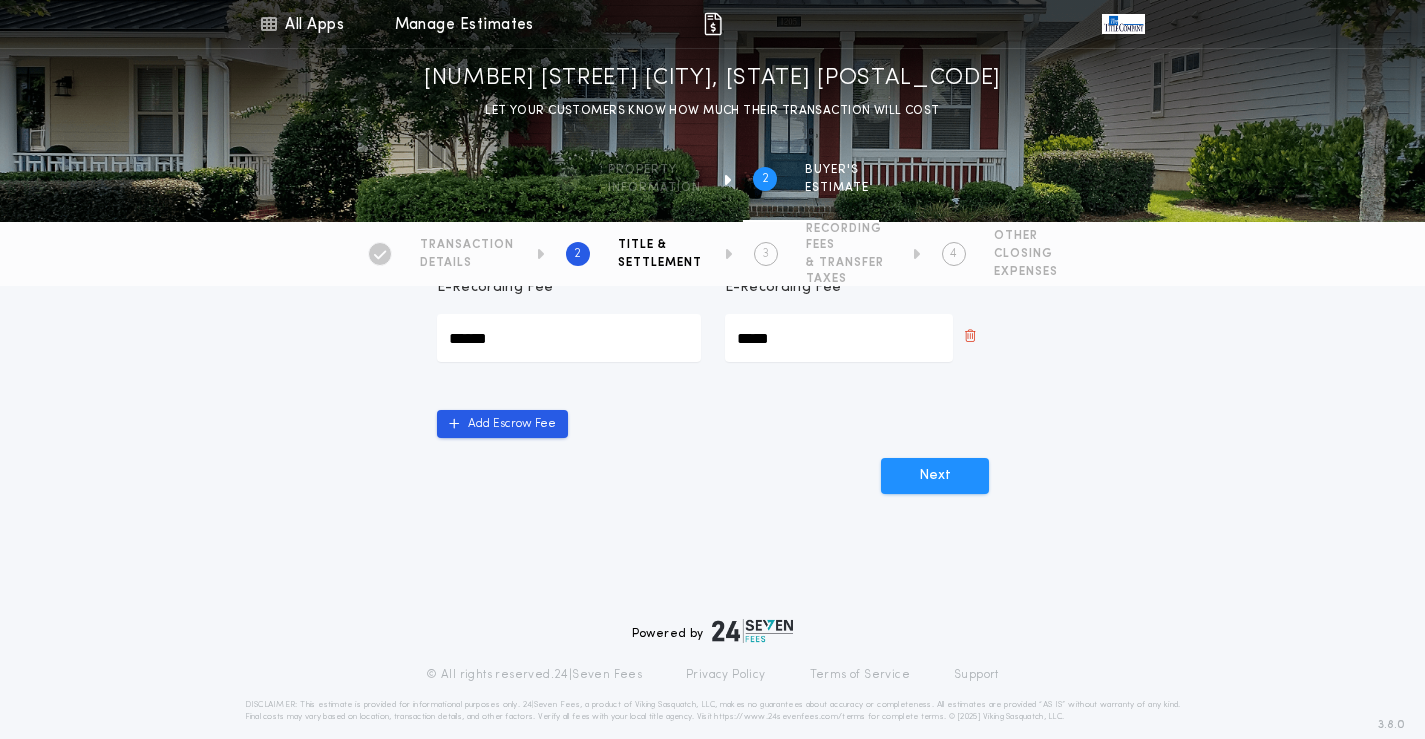 click on "CLOSING" at bounding box center [848, 271] 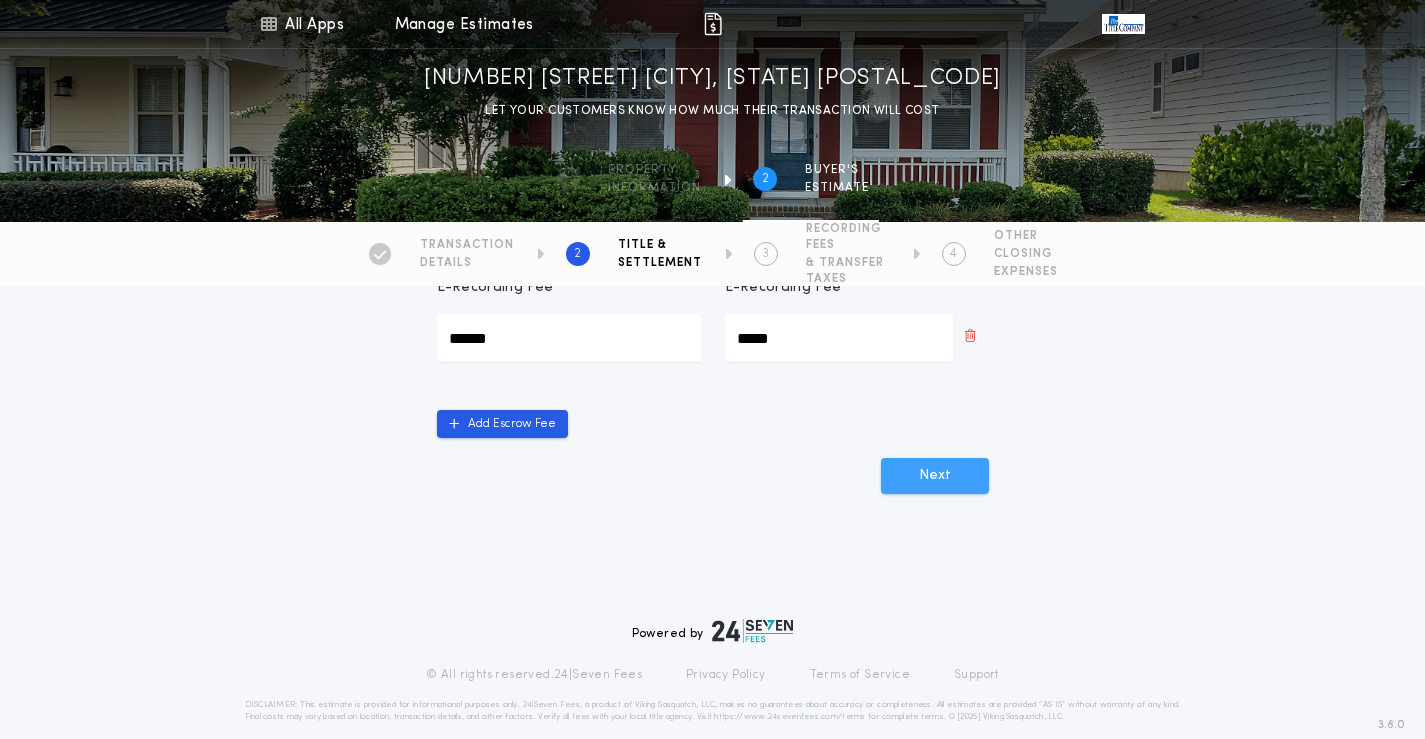 click on "Next" at bounding box center (935, 476) 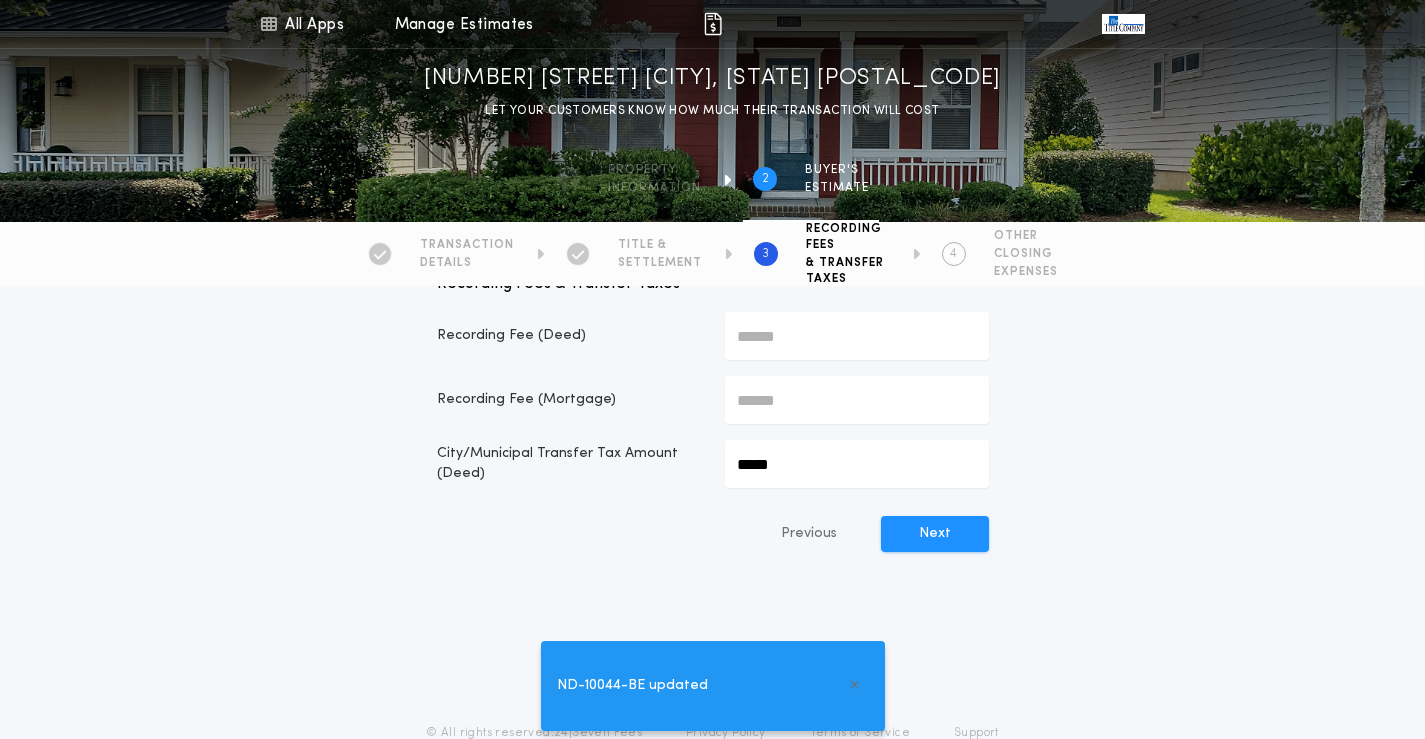 scroll, scrollTop: 148, scrollLeft: 0, axis: vertical 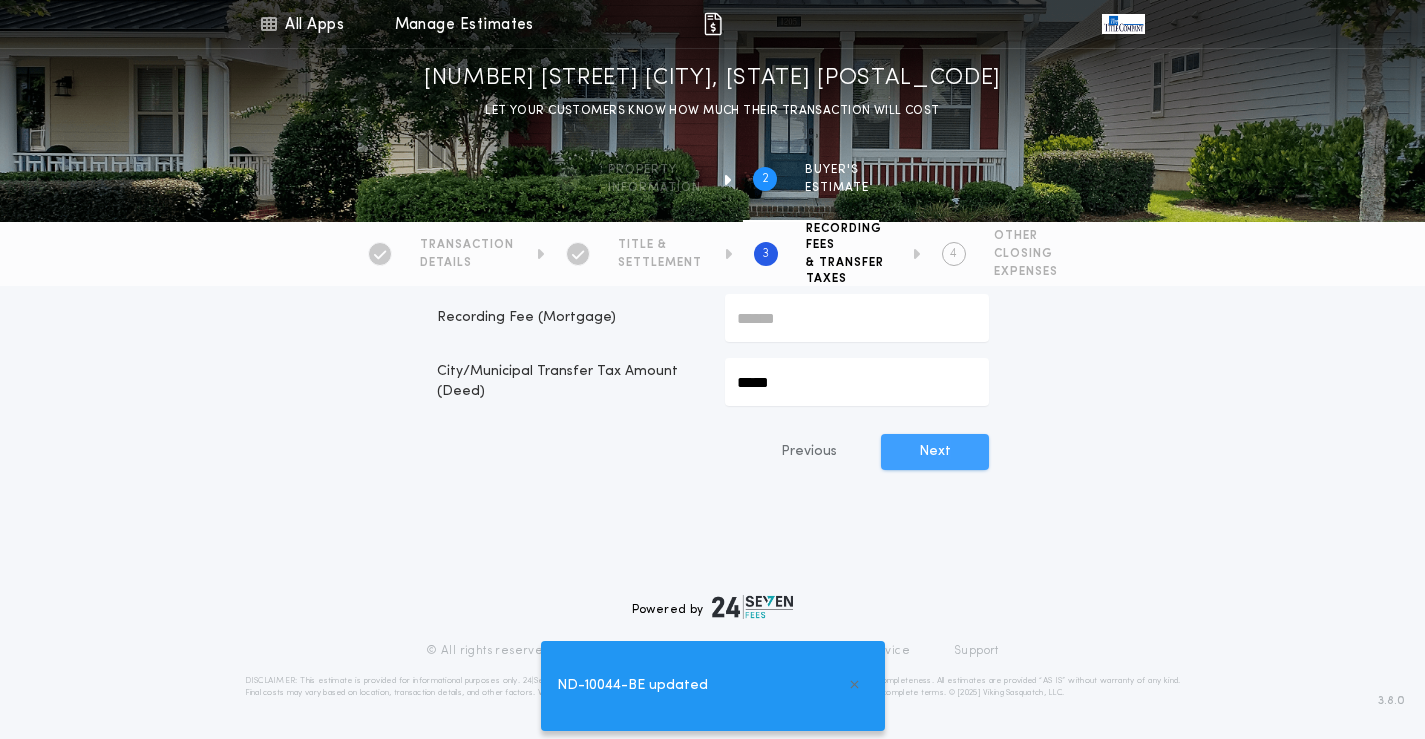 click on "Next" at bounding box center [935, 452] 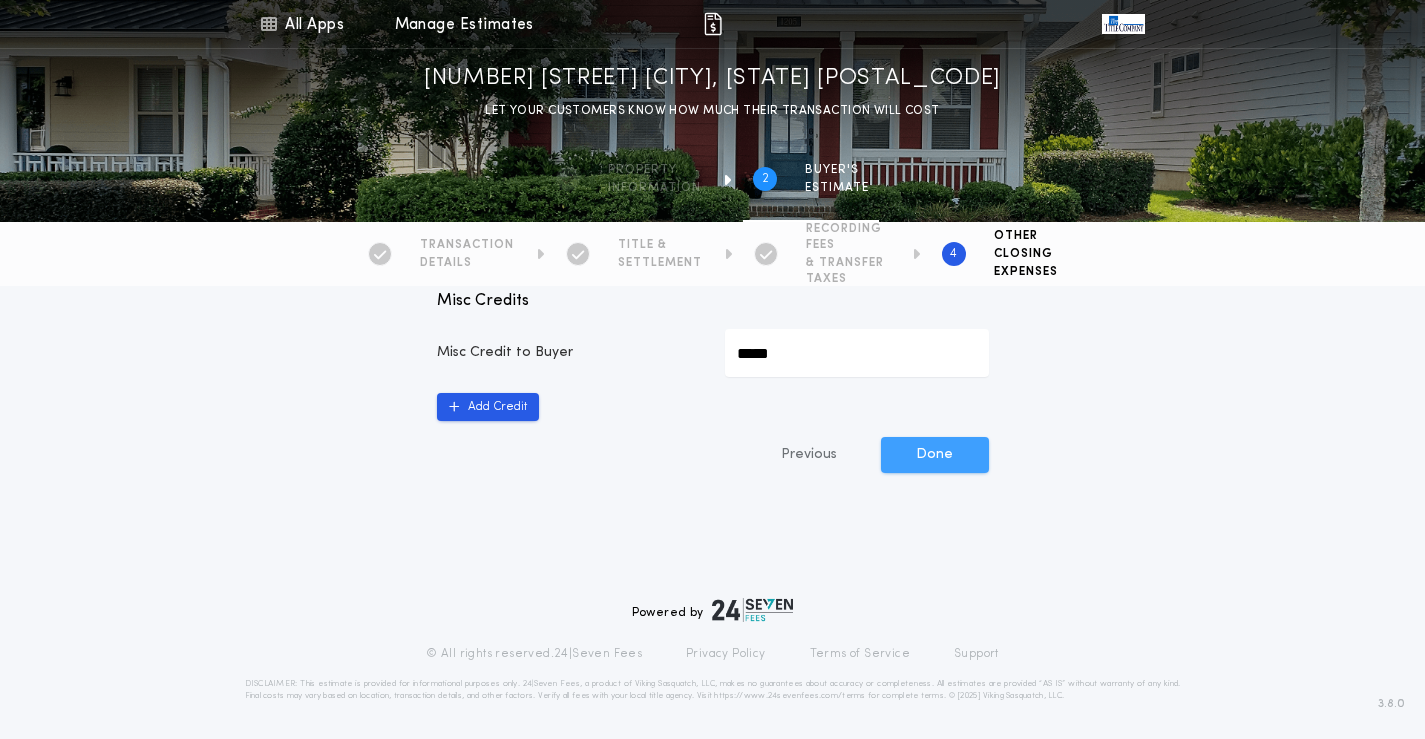 scroll, scrollTop: 1184, scrollLeft: 0, axis: vertical 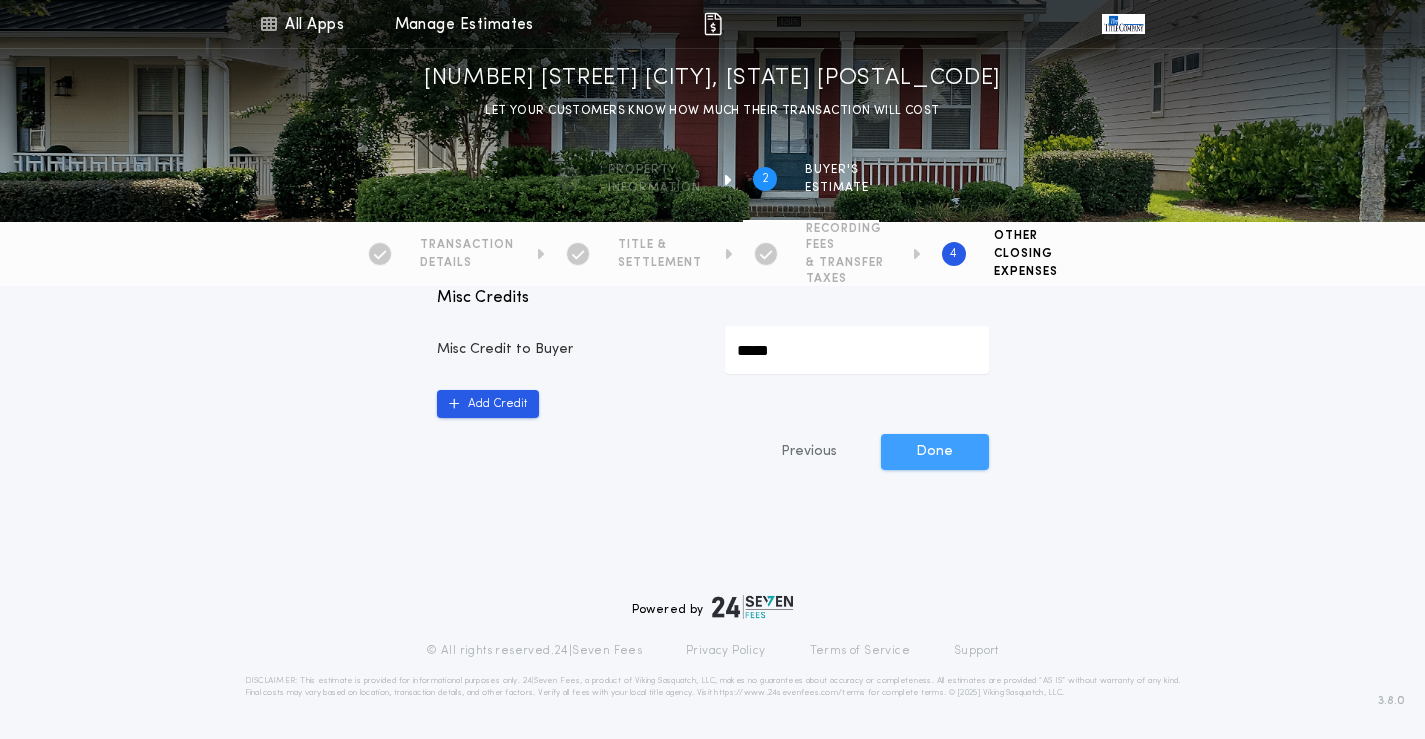 click on "Done" at bounding box center [935, 452] 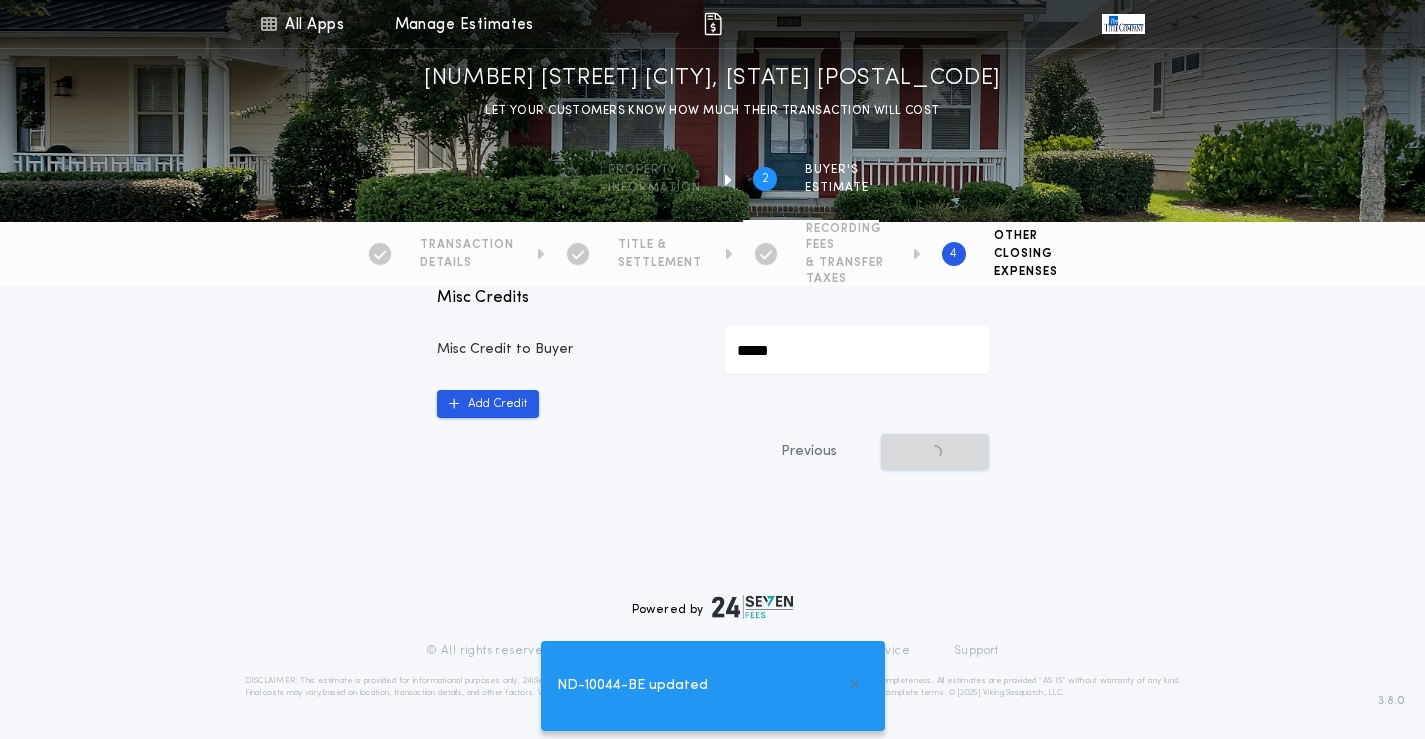 scroll, scrollTop: 0, scrollLeft: 0, axis: both 